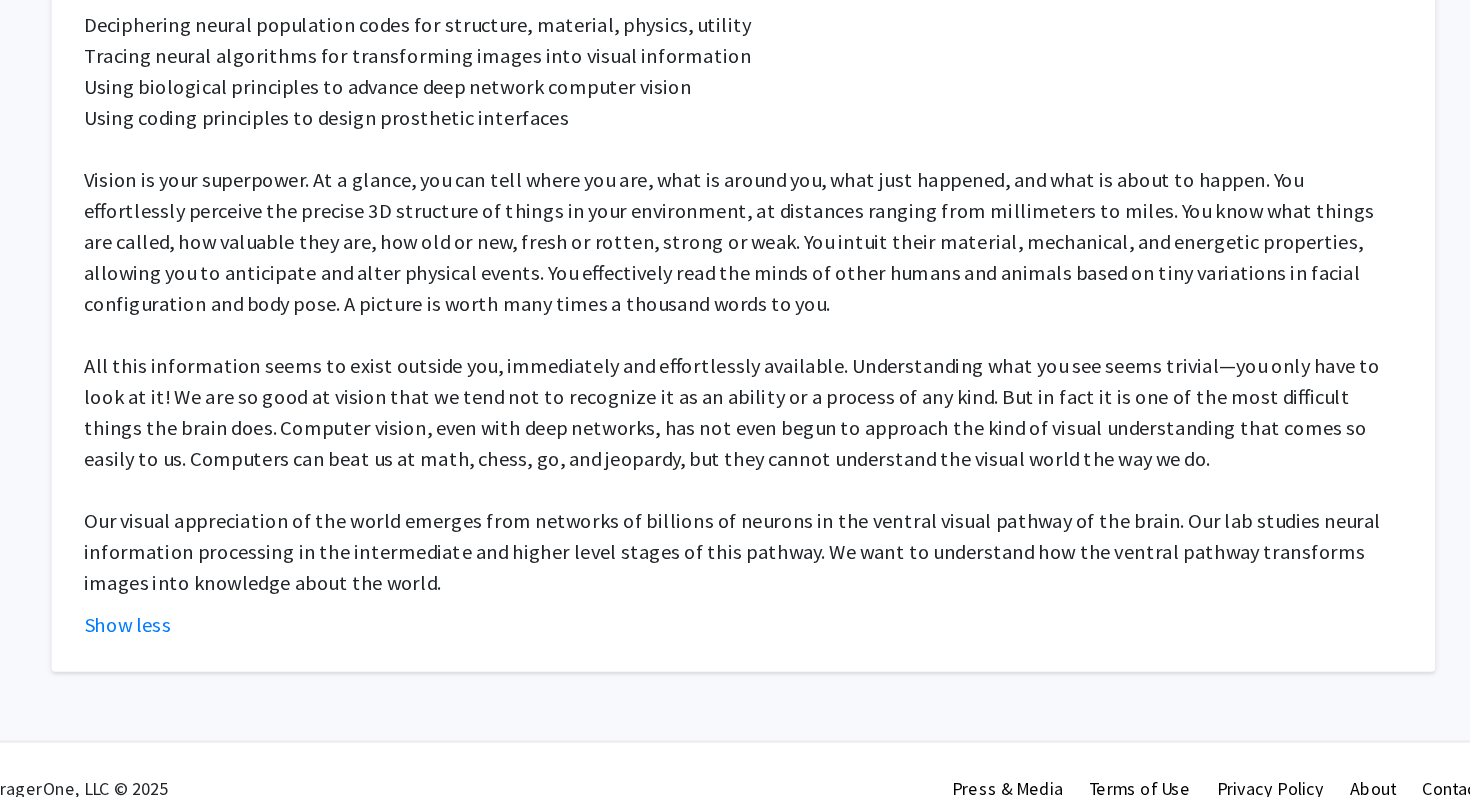 scroll, scrollTop: 738, scrollLeft: 0, axis: vertical 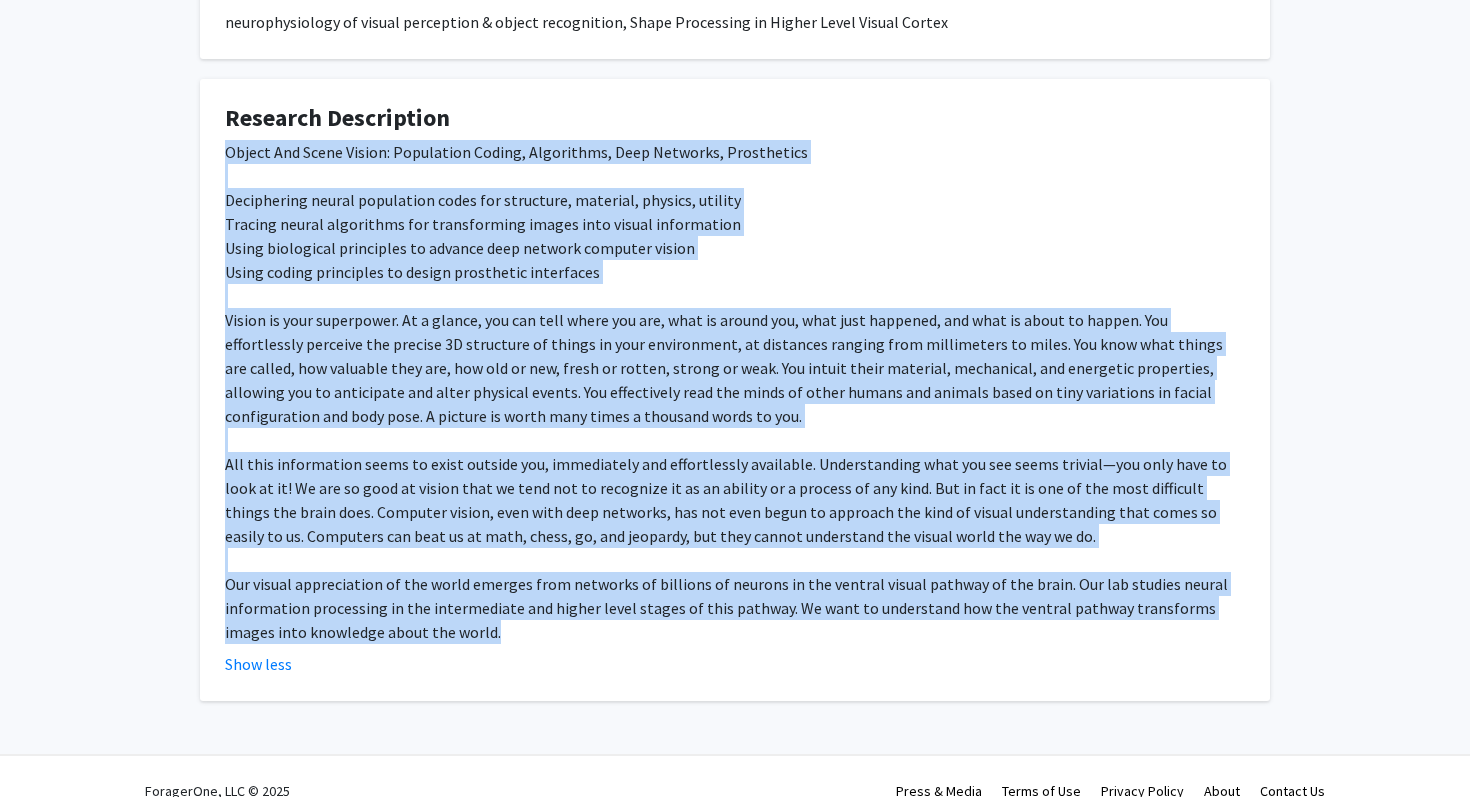 drag, startPoint x: 191, startPoint y: 150, endPoint x: 448, endPoint y: 635, distance: 548.88434 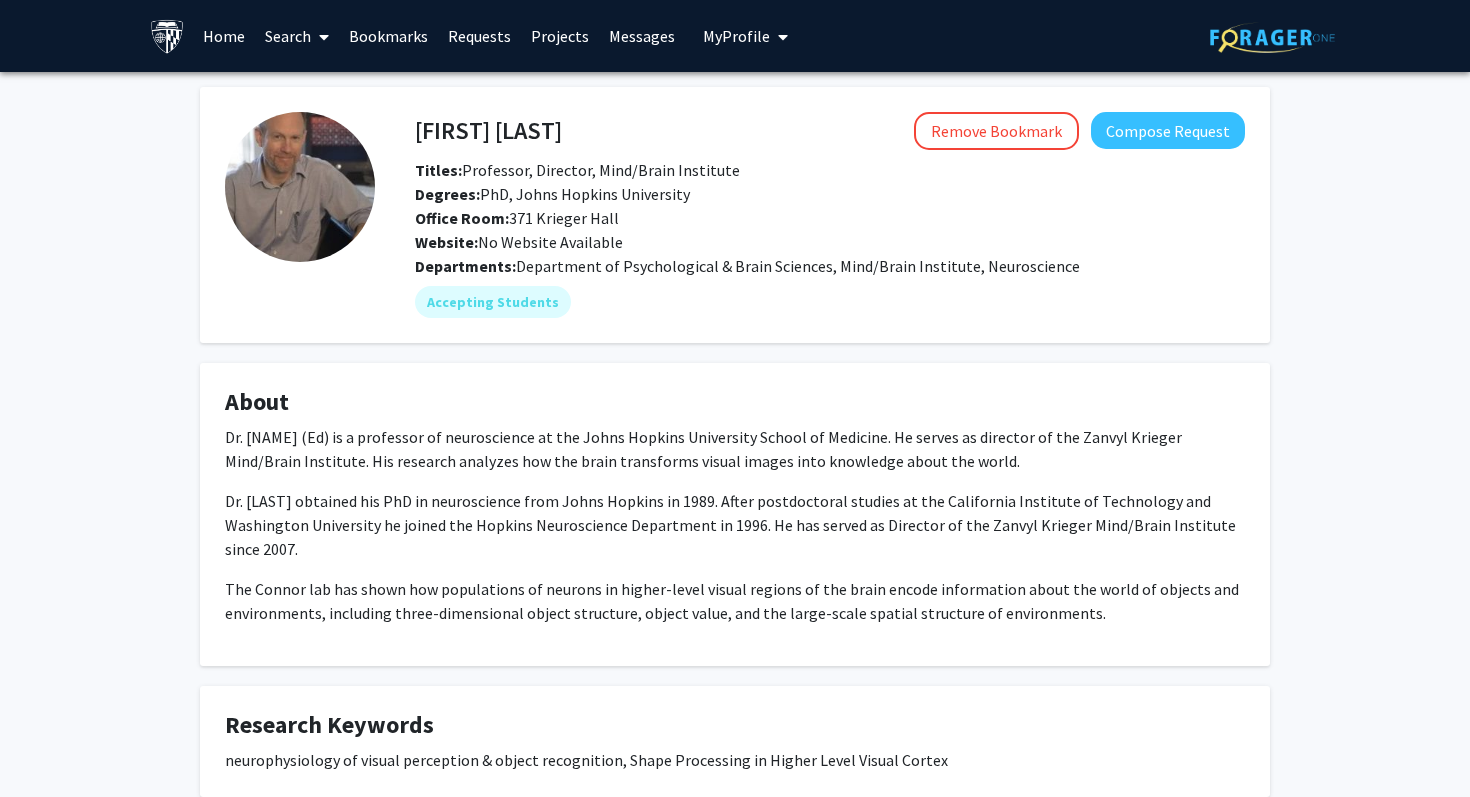 scroll, scrollTop: 767, scrollLeft: 0, axis: vertical 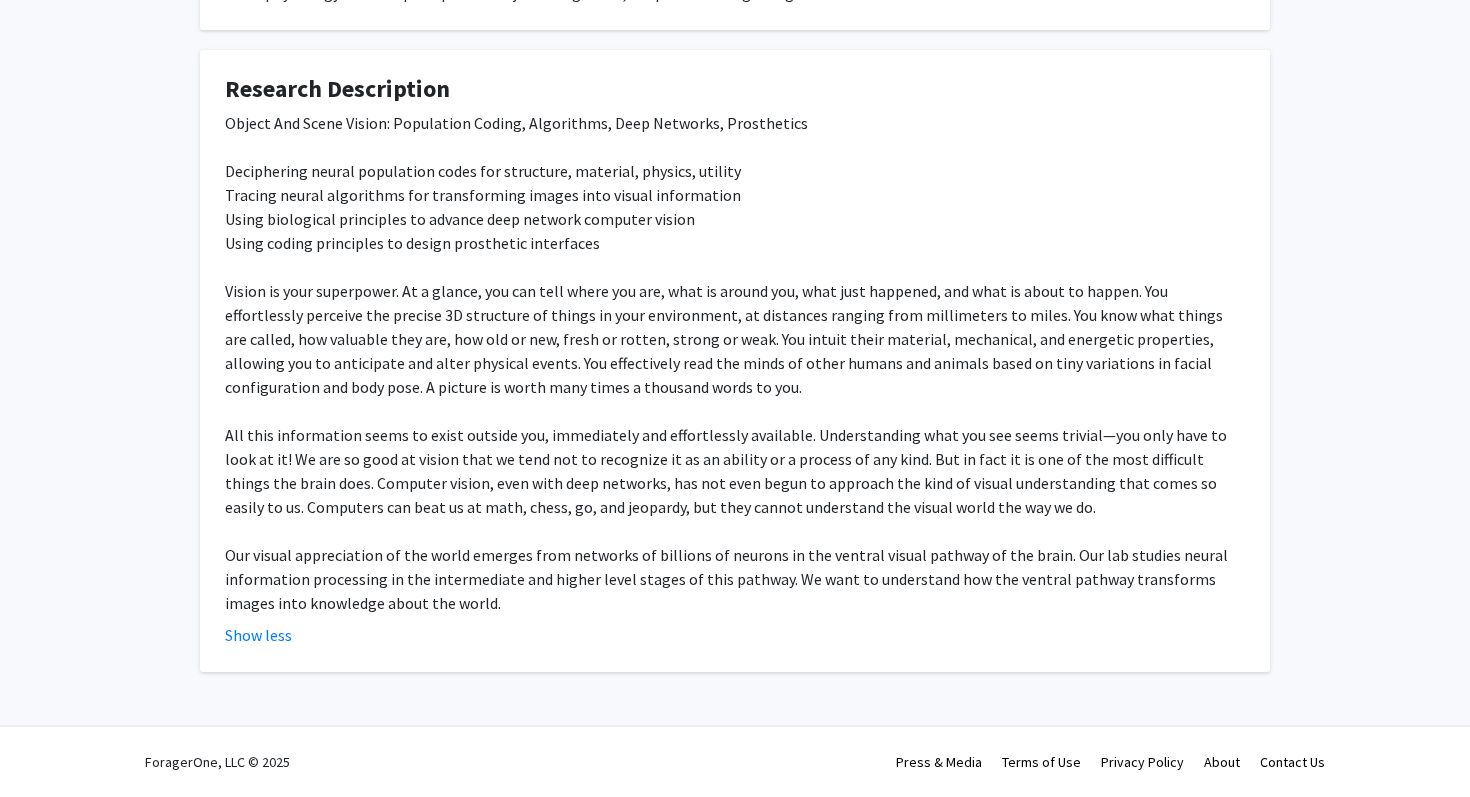 click on "ForagerOne, LLC © 2025  Press & Media Terms of Use Privacy Policy About Contact Us" 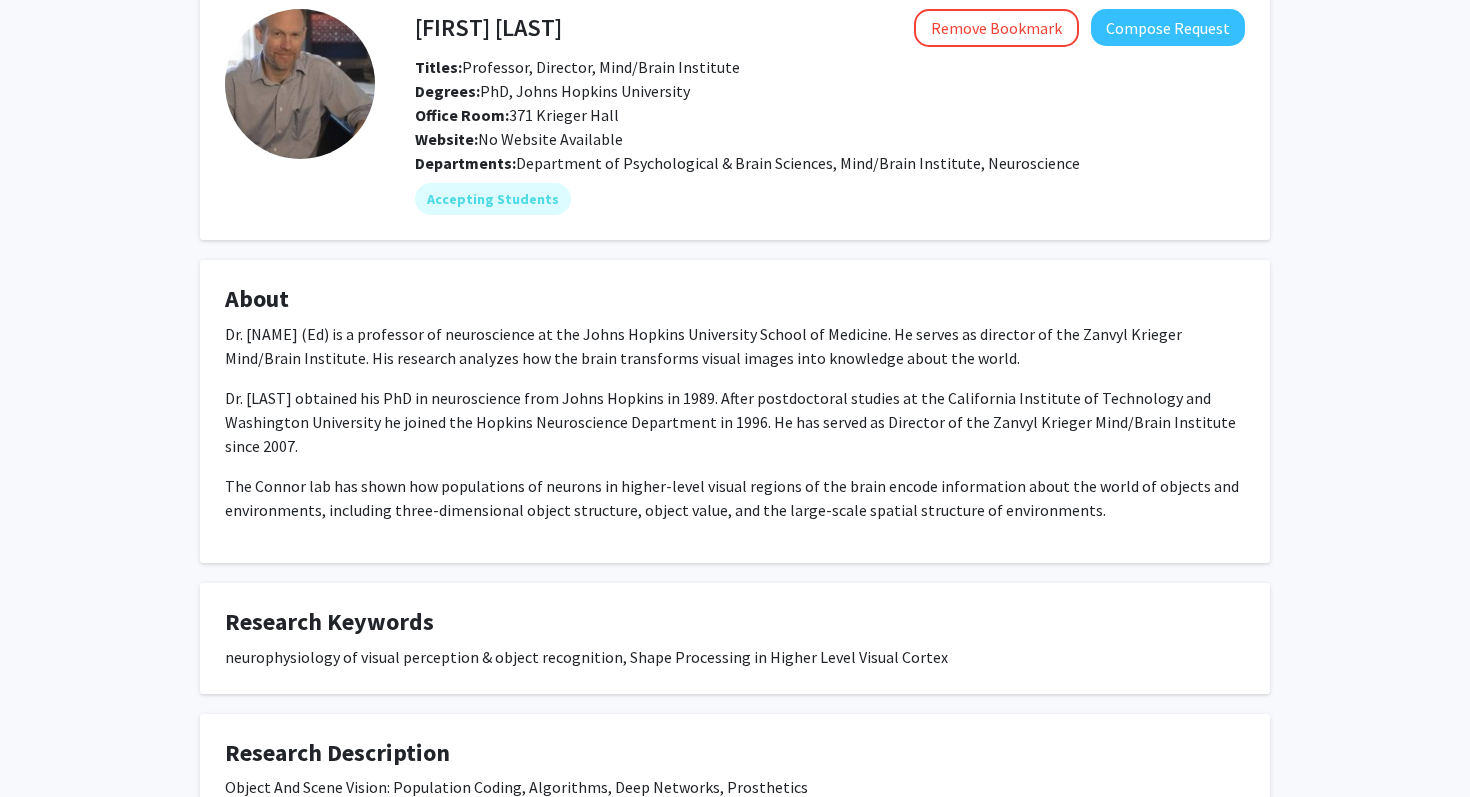 scroll, scrollTop: 0, scrollLeft: 0, axis: both 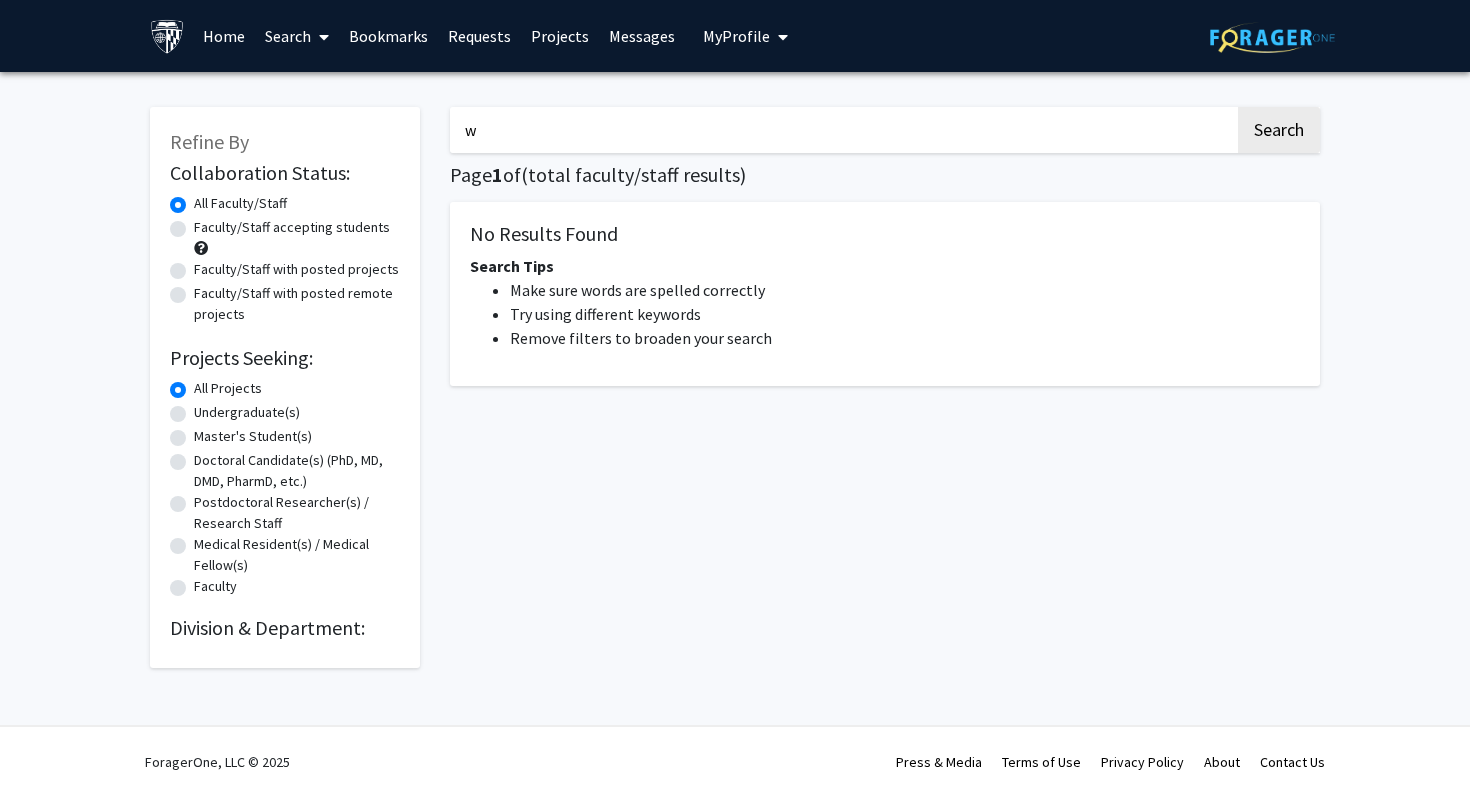 click on "w" at bounding box center (842, 130) 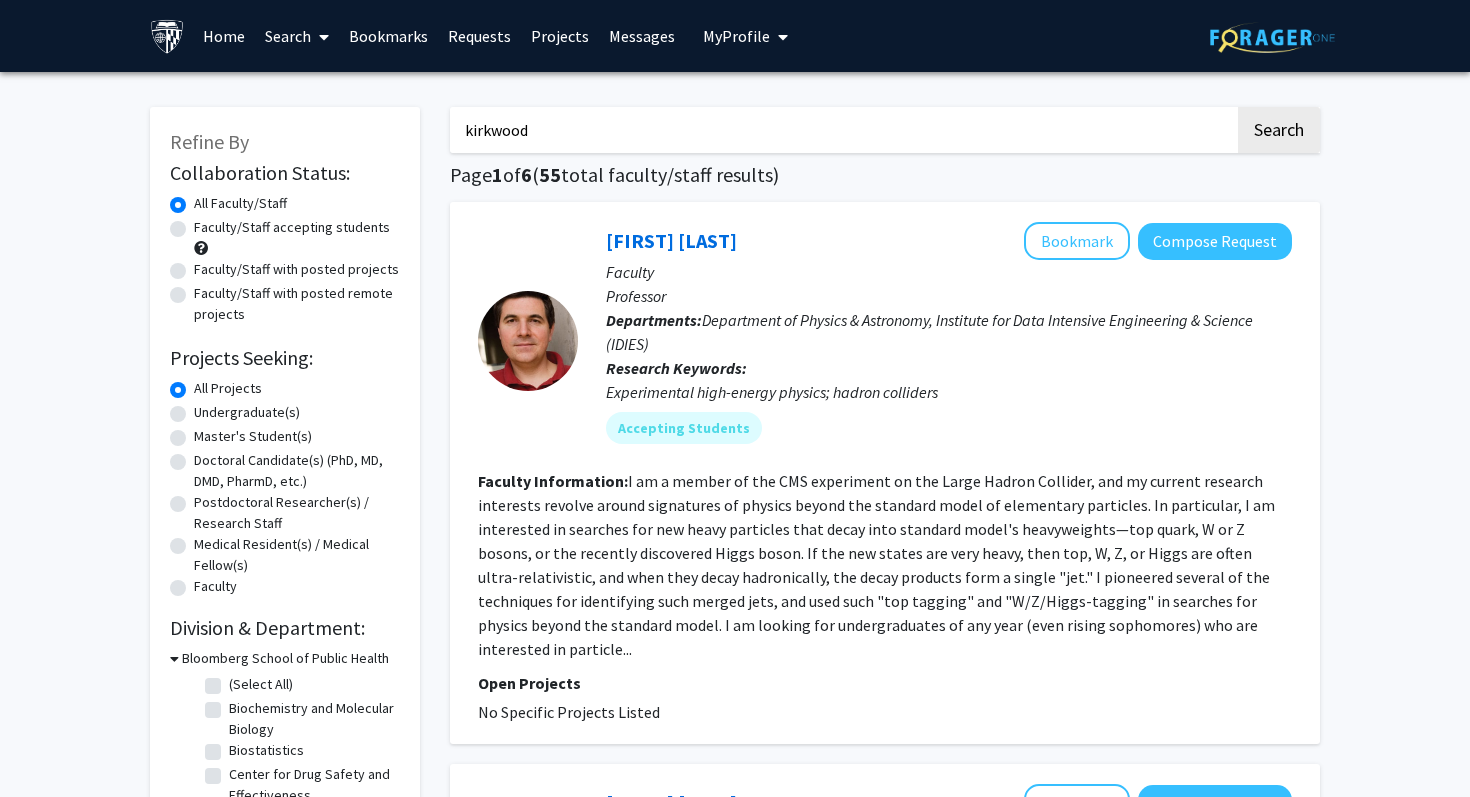 type on "kirkwood" 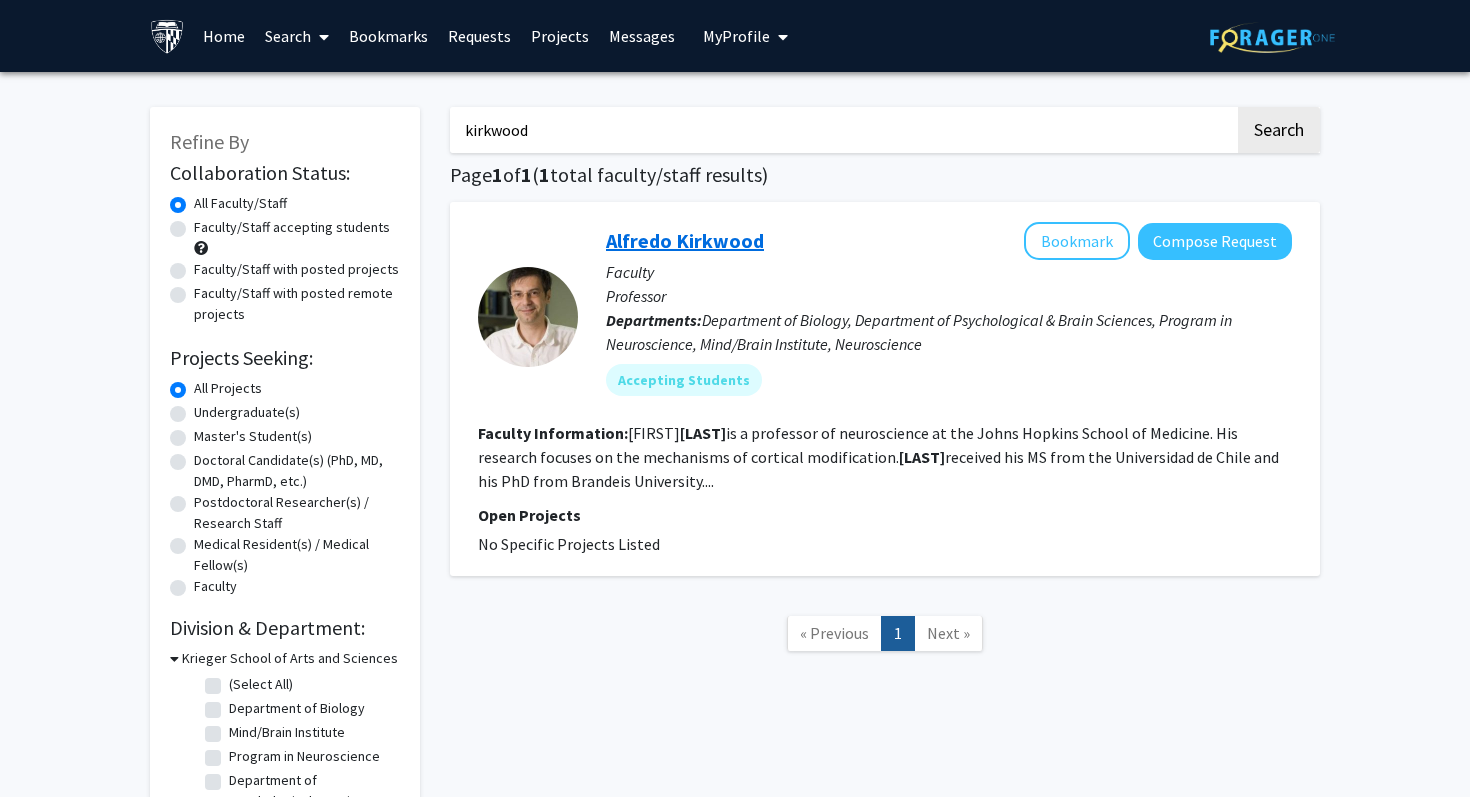 click on "Alfredo Kirkwood" 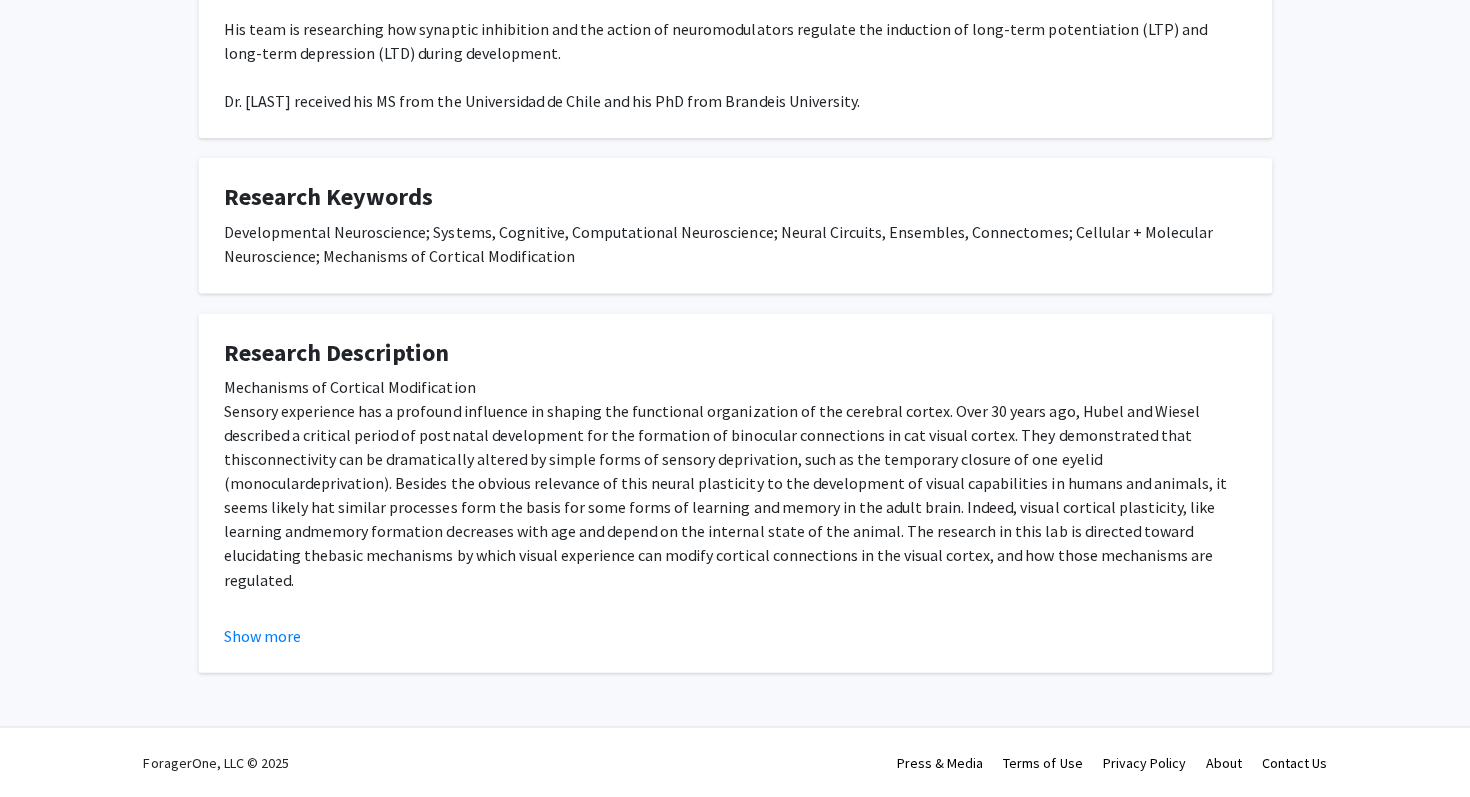 scroll, scrollTop: 503, scrollLeft: 0, axis: vertical 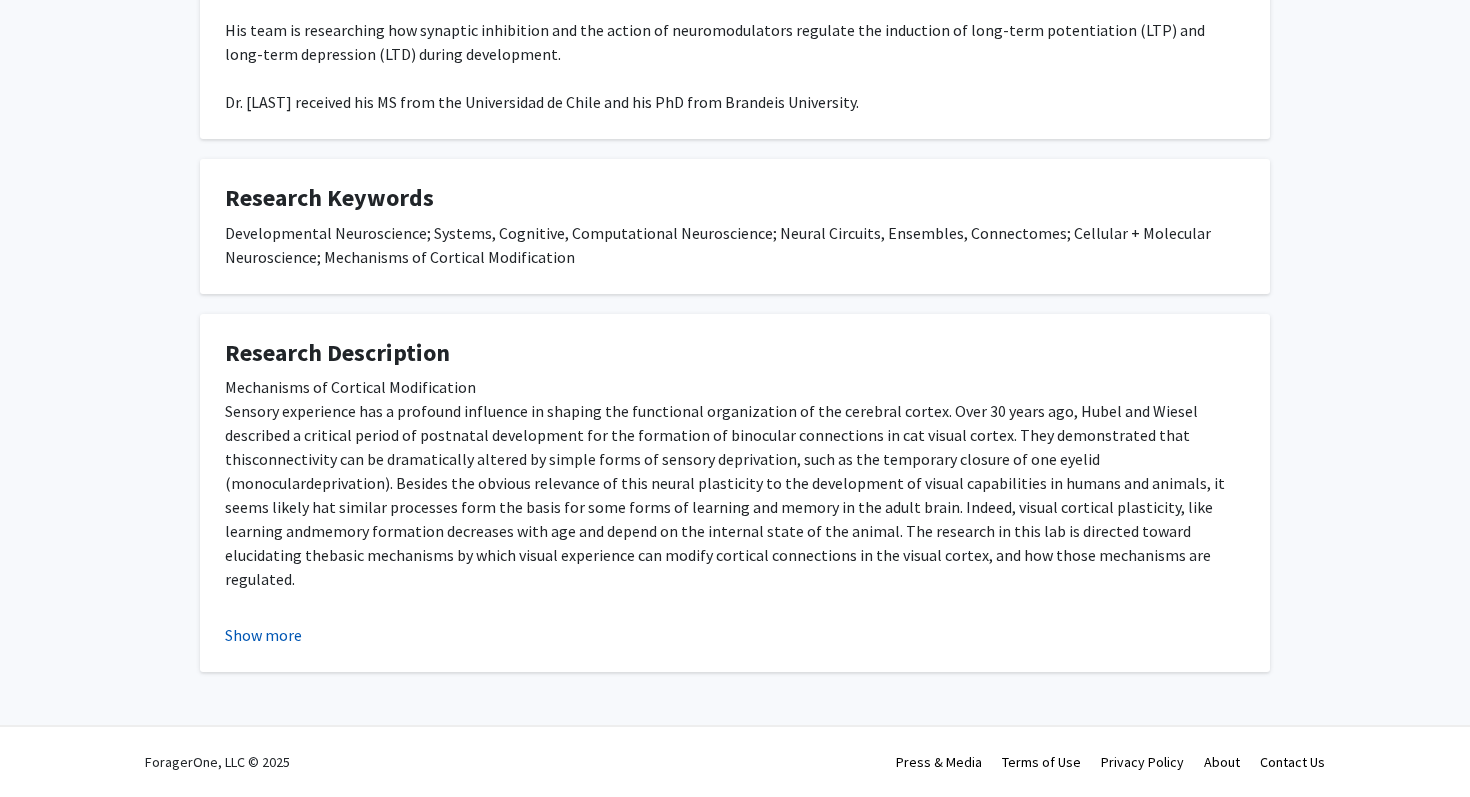 click on "Show more" 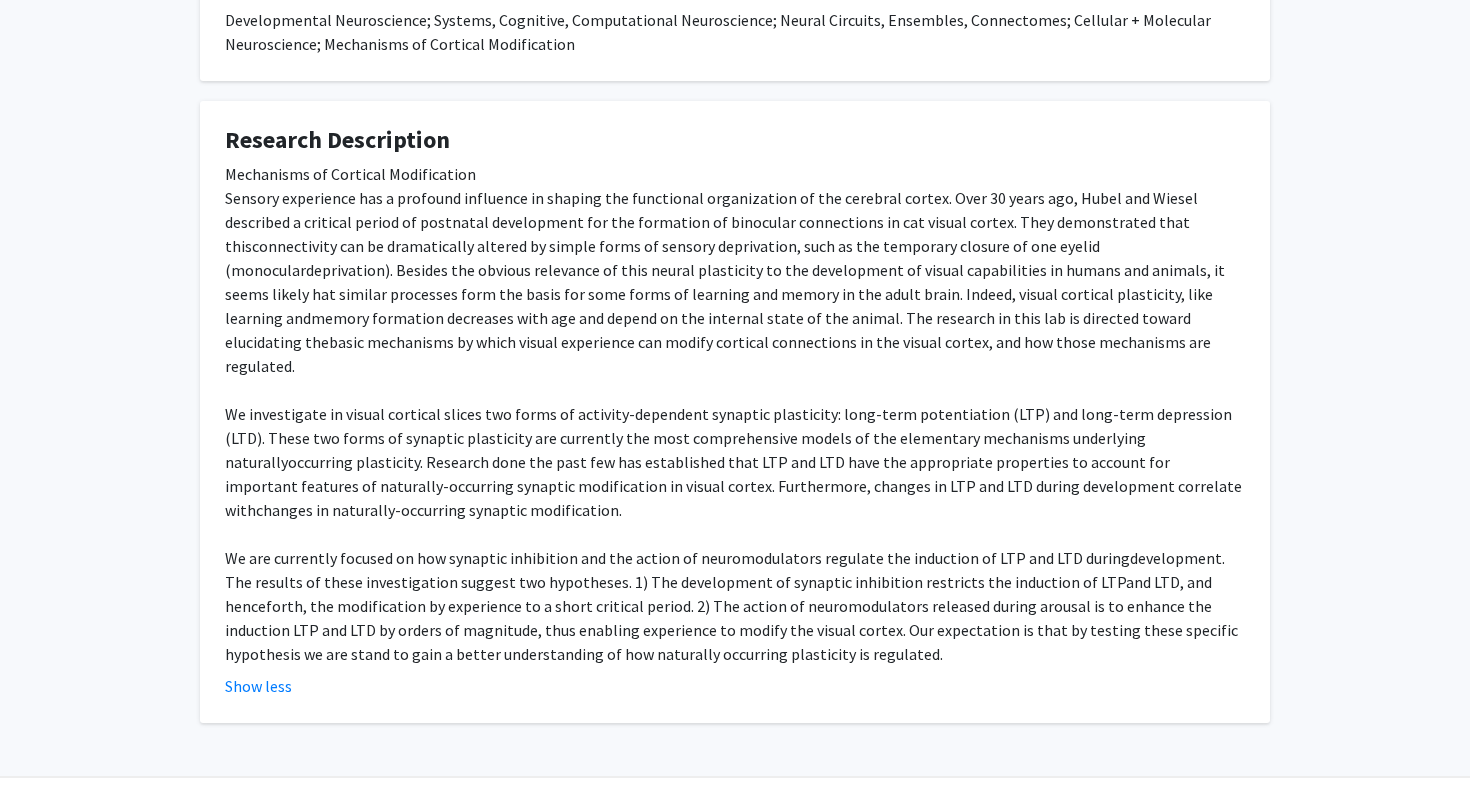scroll, scrollTop: 743, scrollLeft: 0, axis: vertical 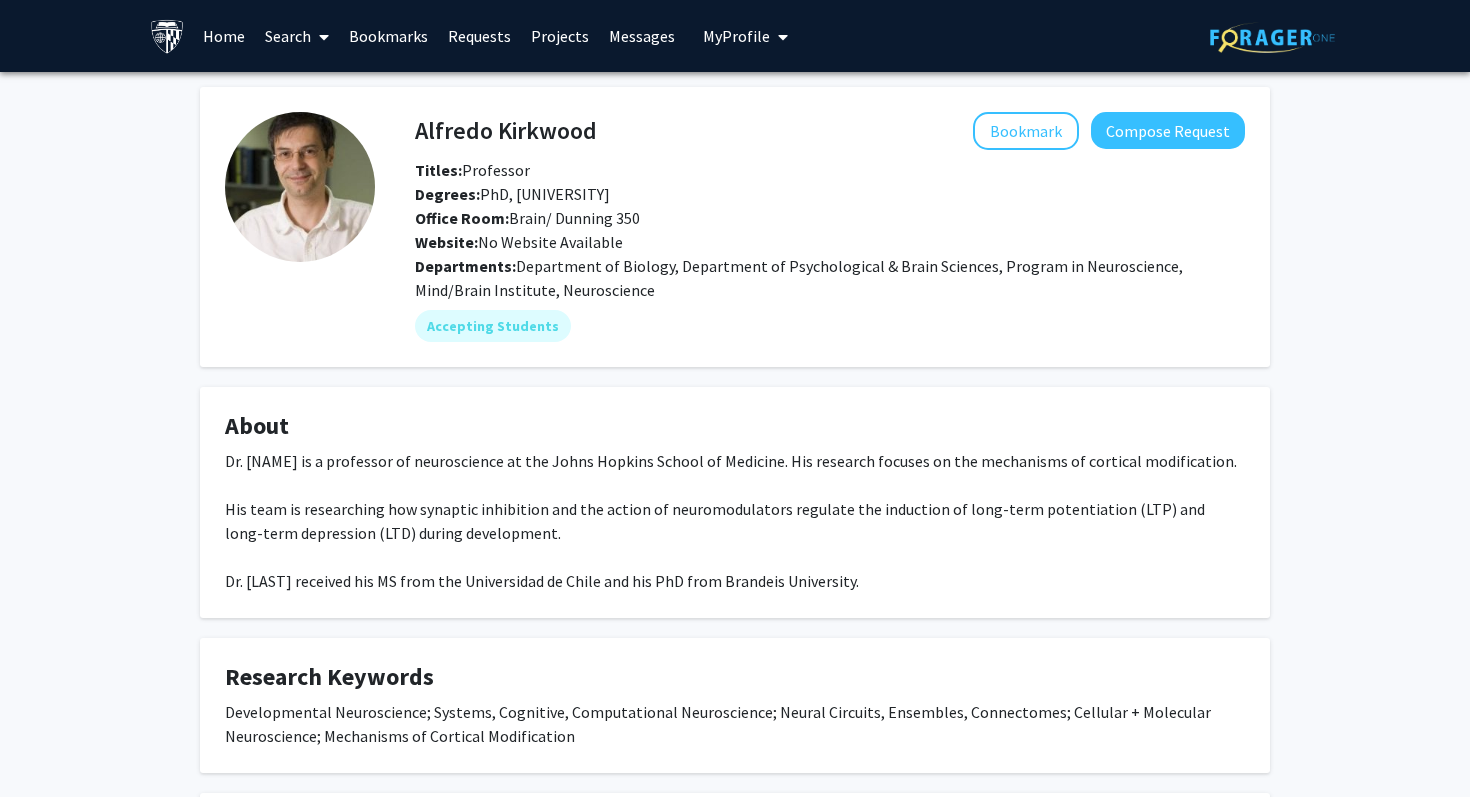 click on "Bookmark
Compose Request" 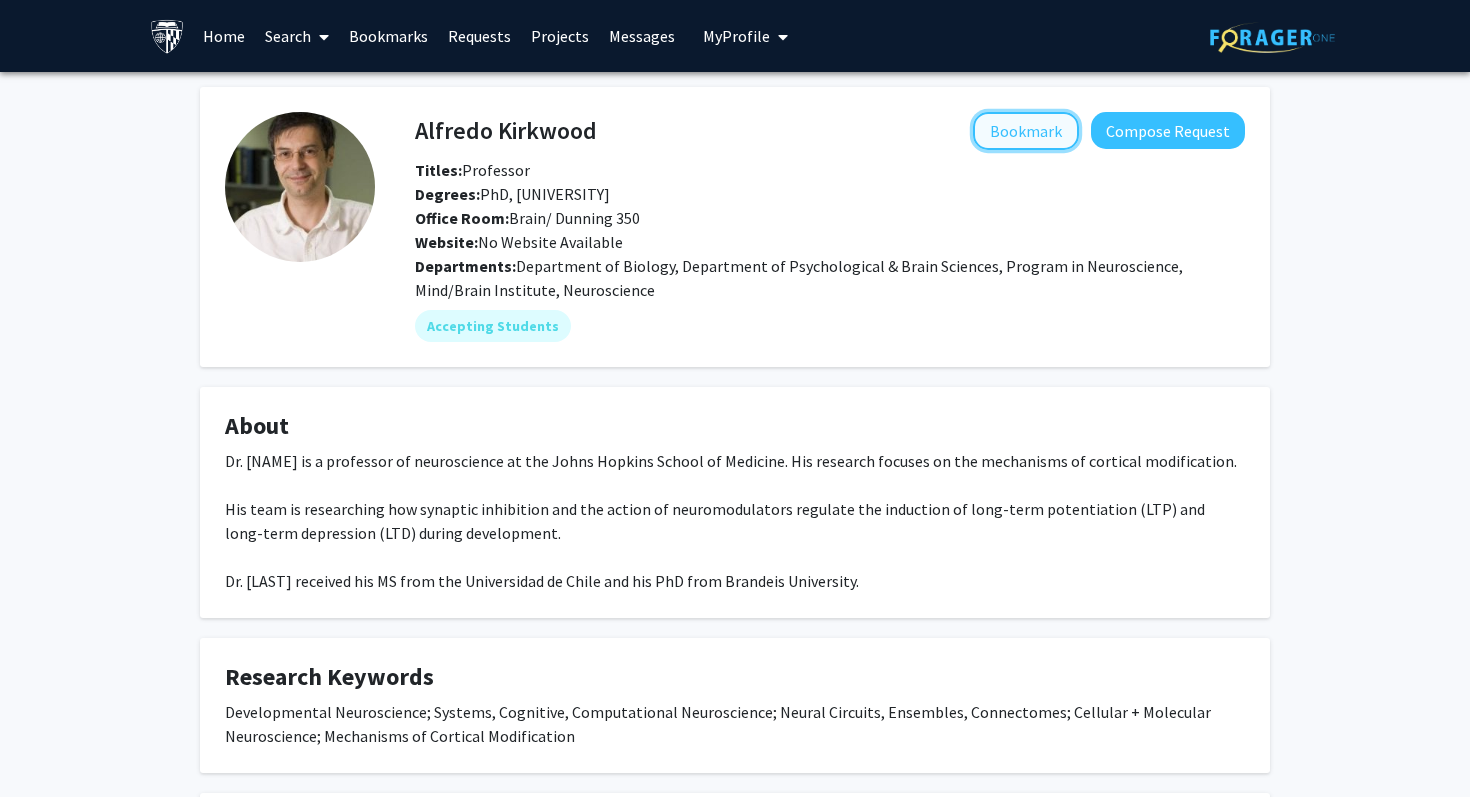 click on "Bookmark" 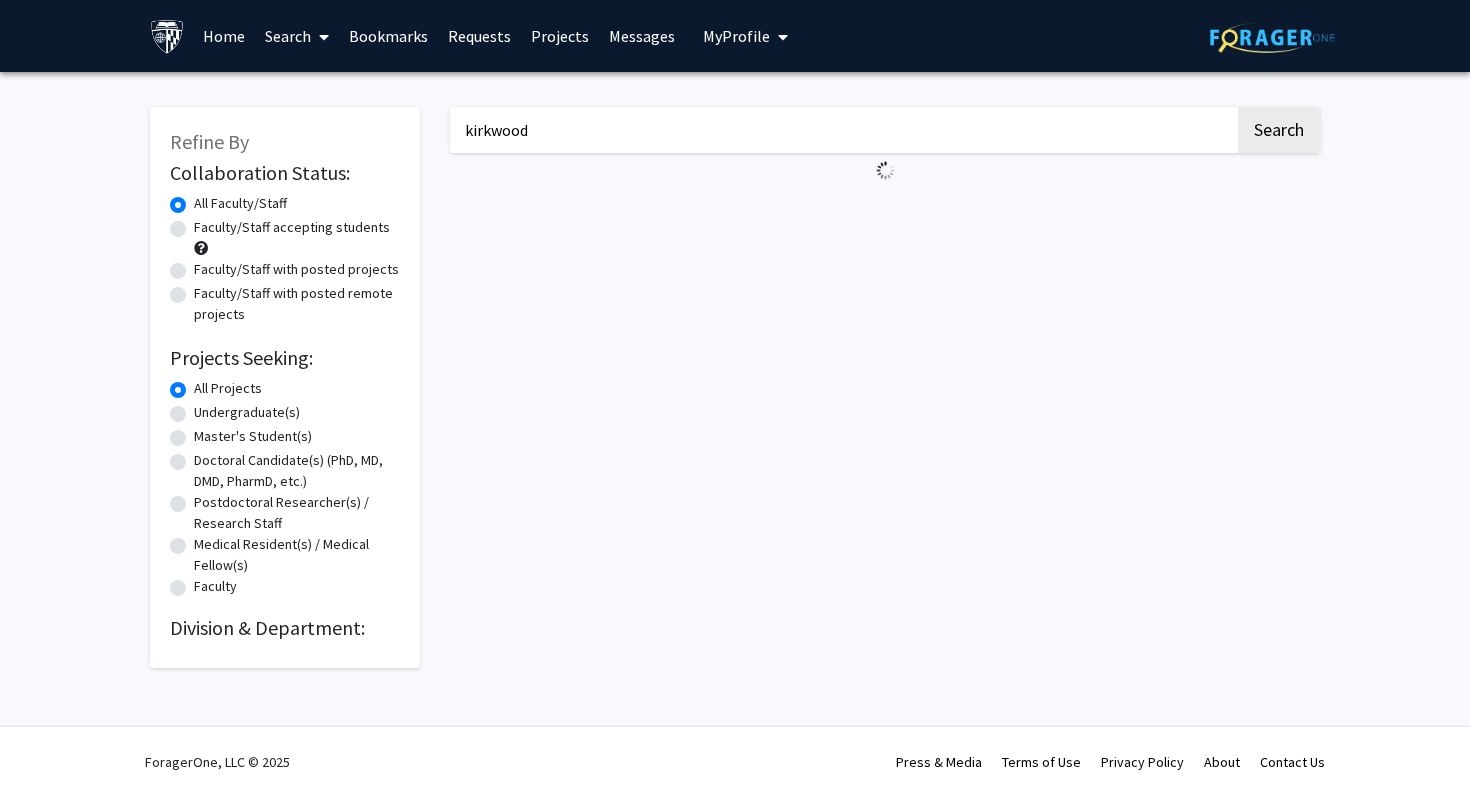 click on "kirkwood" at bounding box center [842, 130] 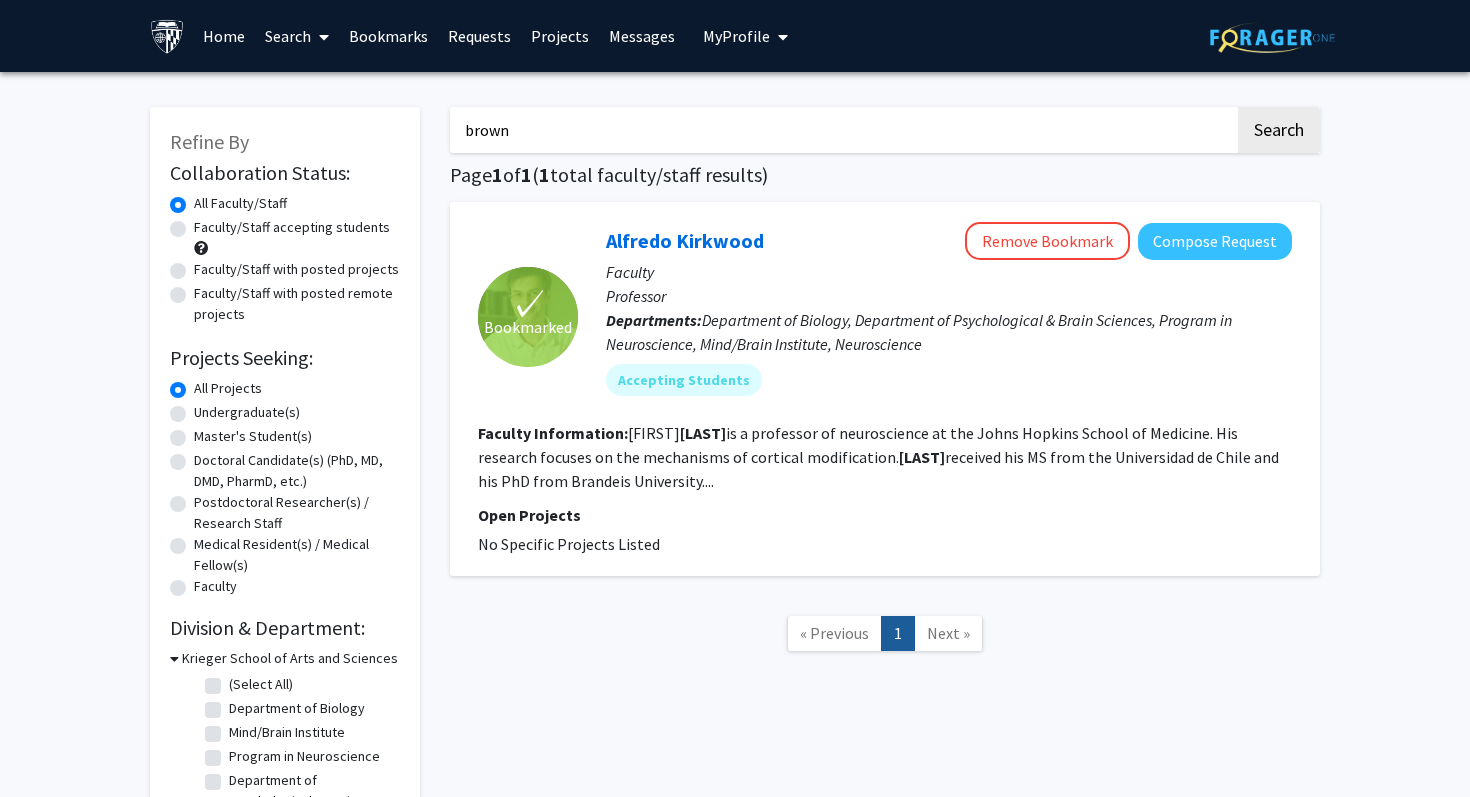type on "brown" 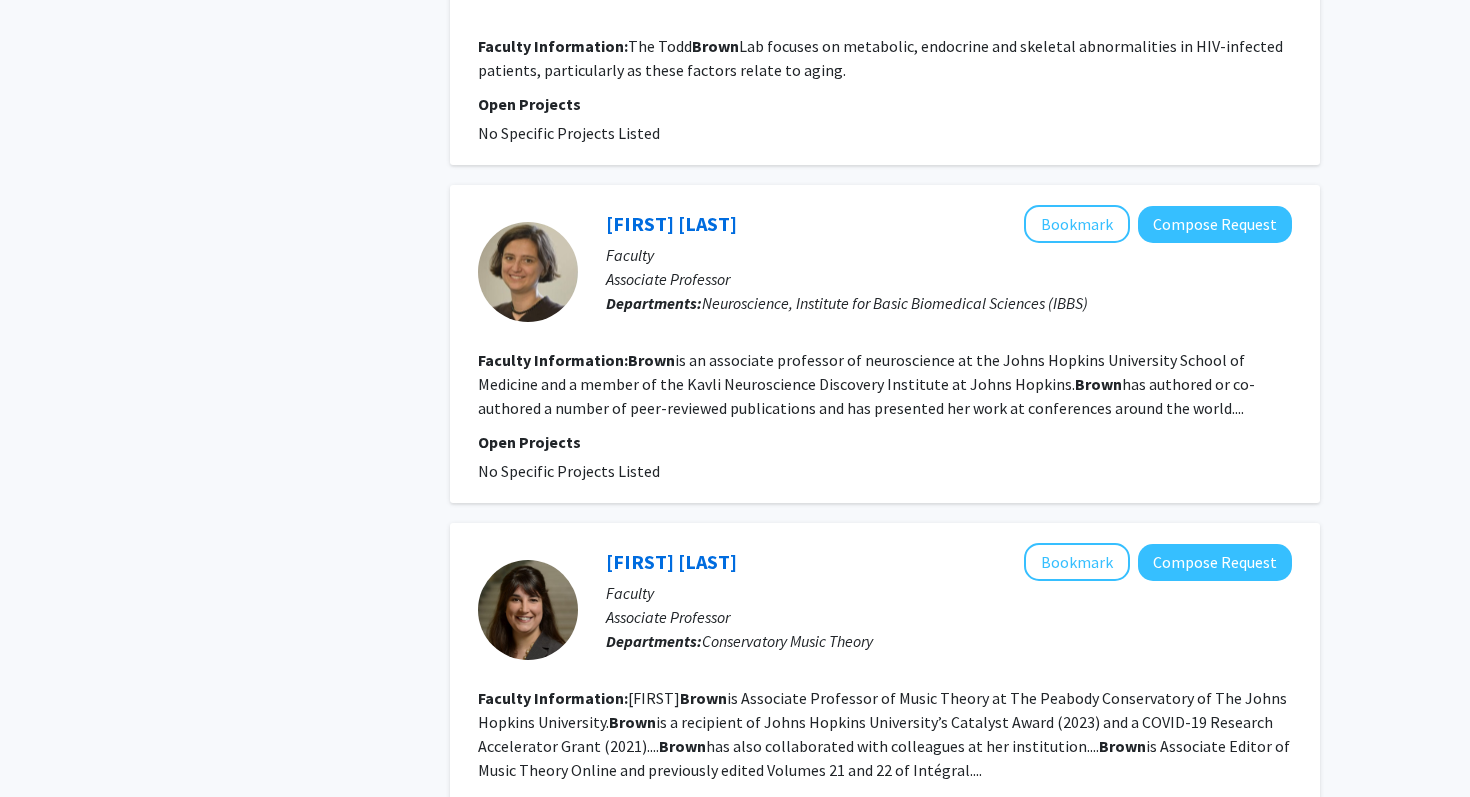 scroll, scrollTop: 2500, scrollLeft: 0, axis: vertical 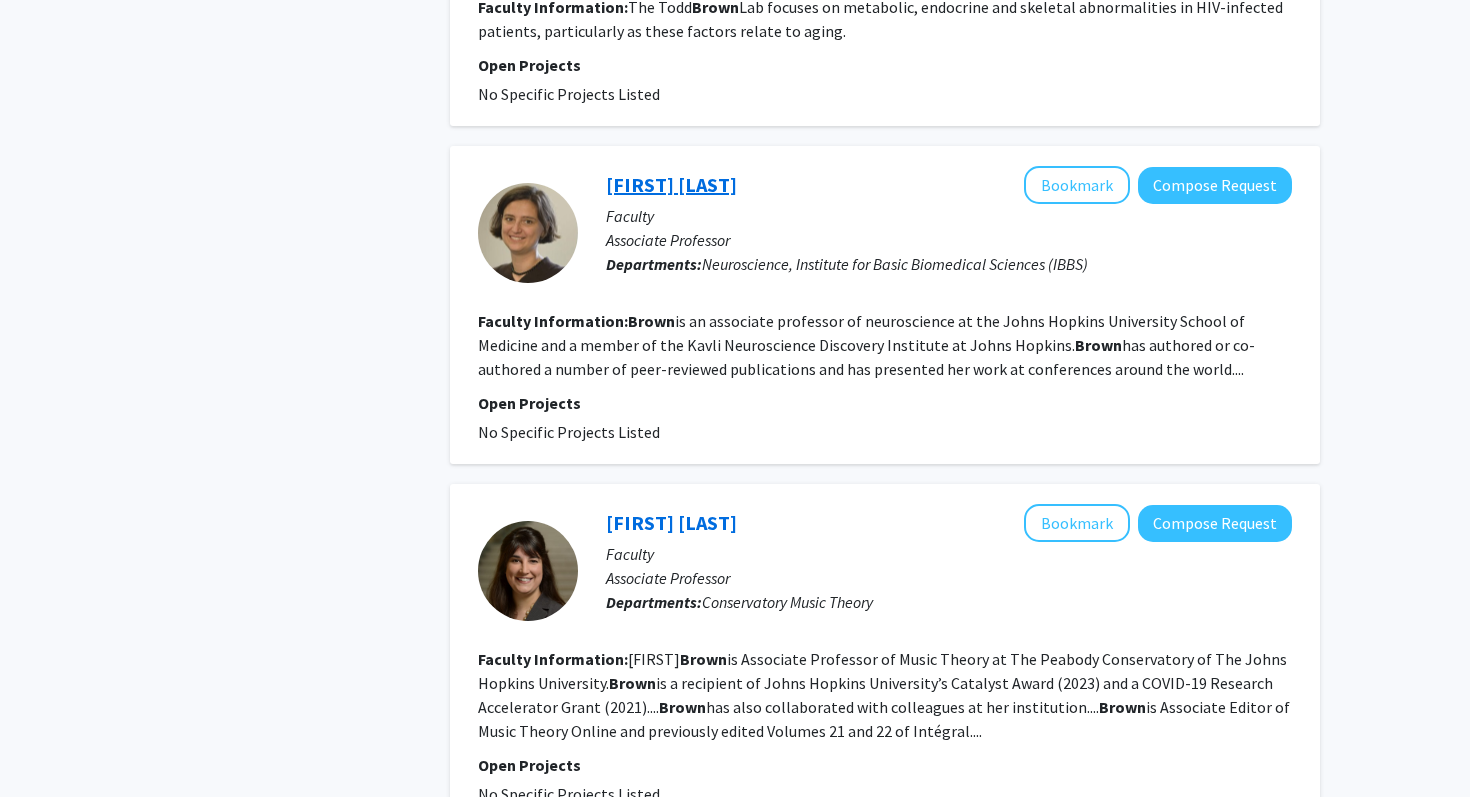 click on "[FIRST] [LAST]" 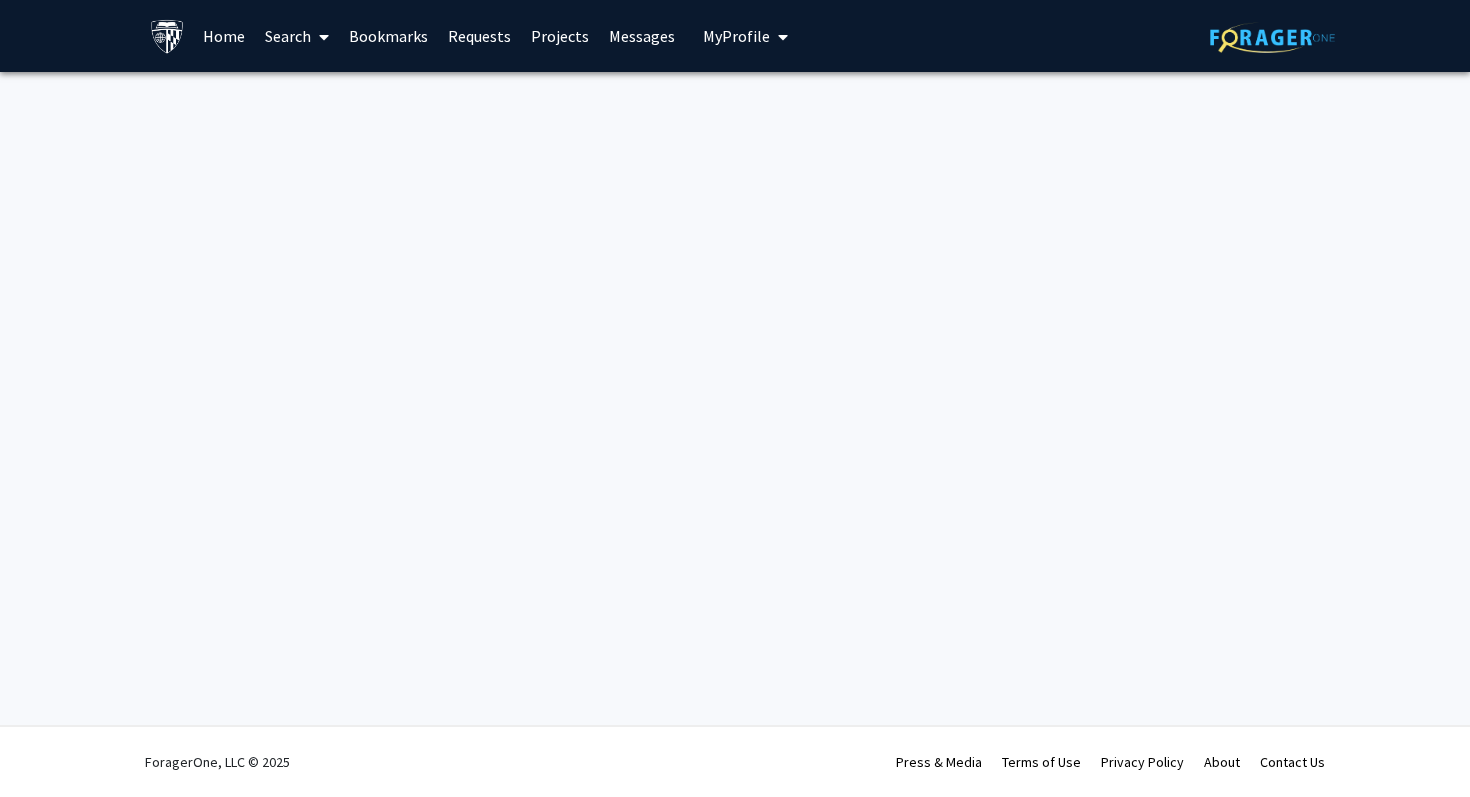 scroll, scrollTop: 0, scrollLeft: 0, axis: both 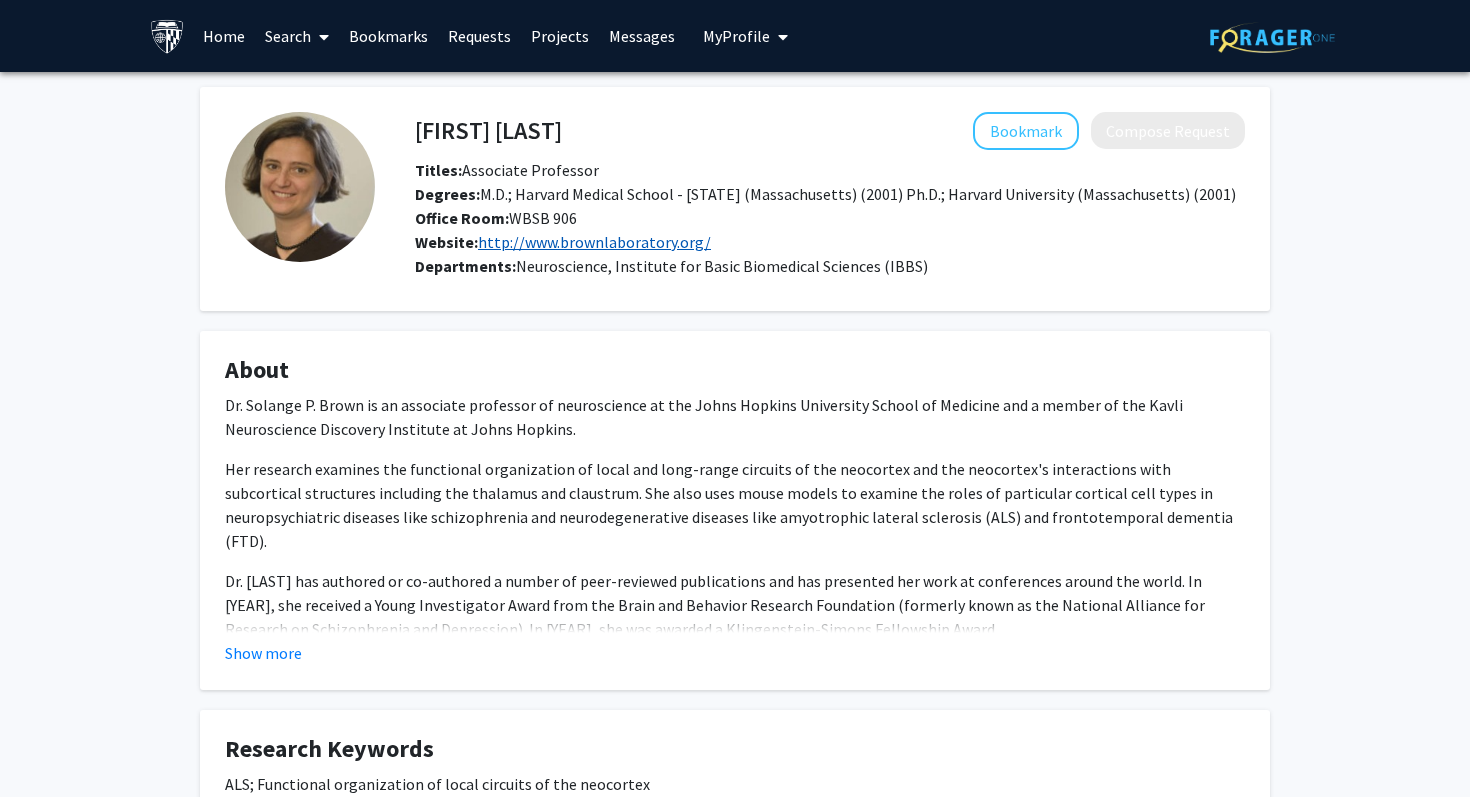 click on "http://www.brownlaboratory.org/" 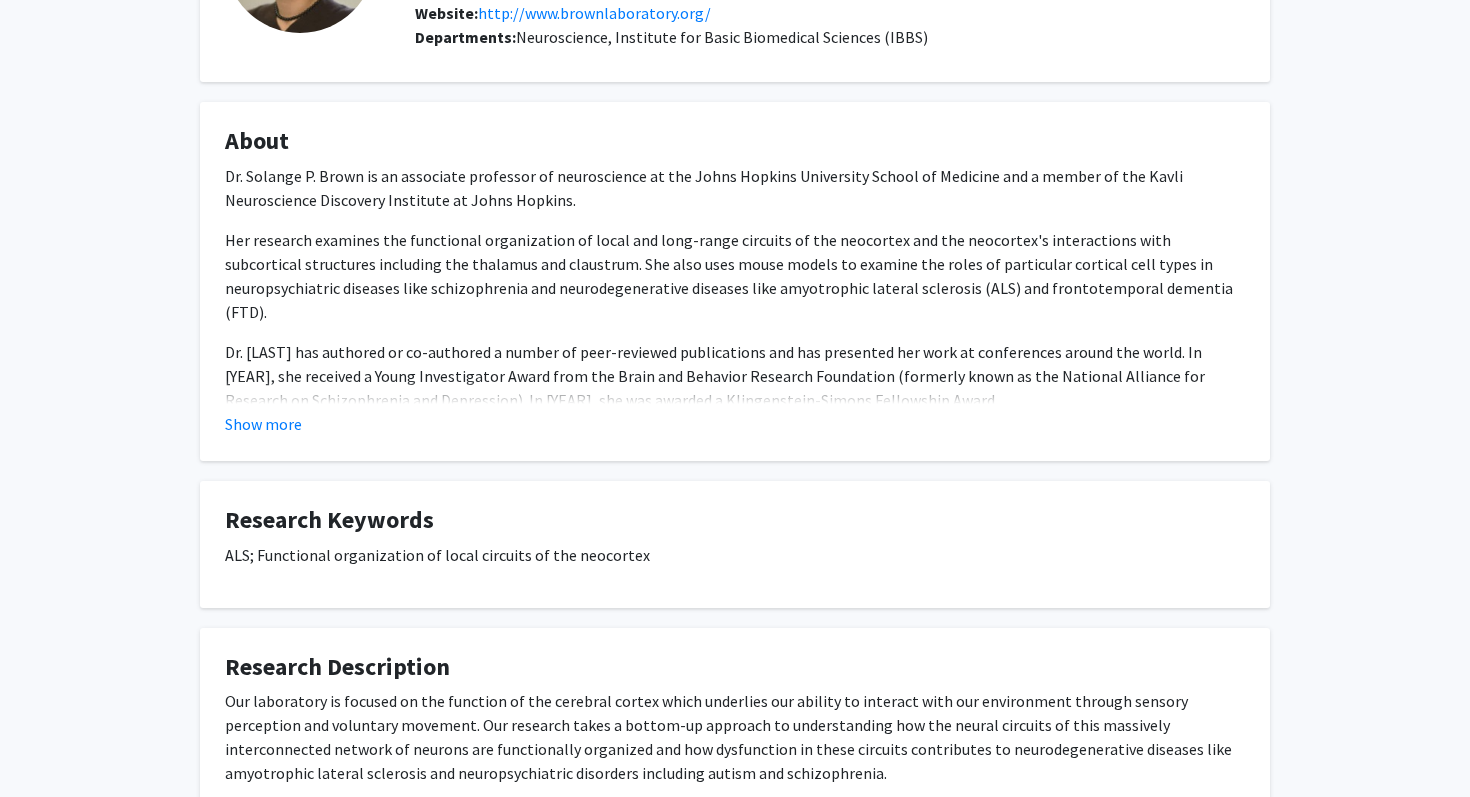 scroll, scrollTop: 447, scrollLeft: 0, axis: vertical 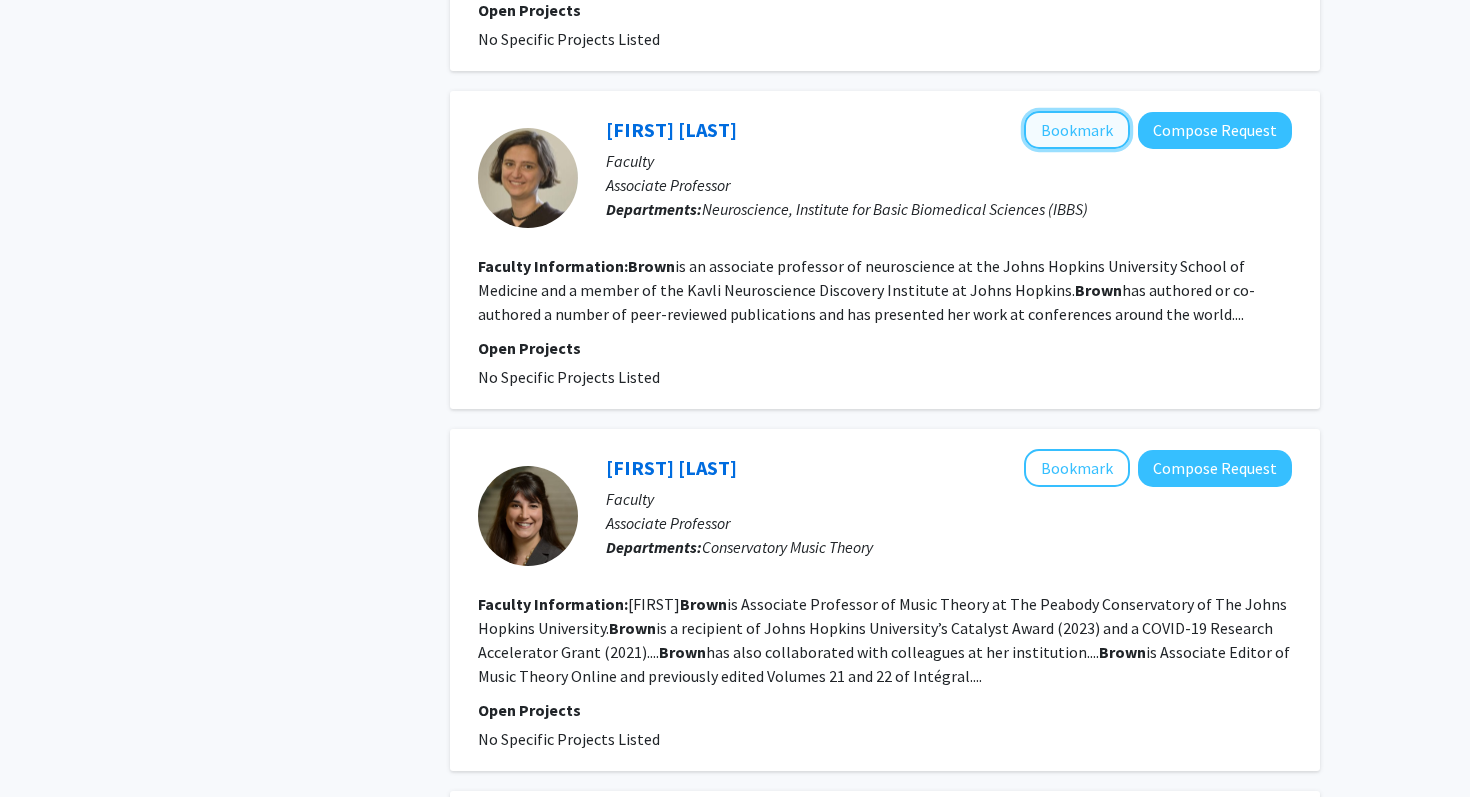 click on "Bookmark" 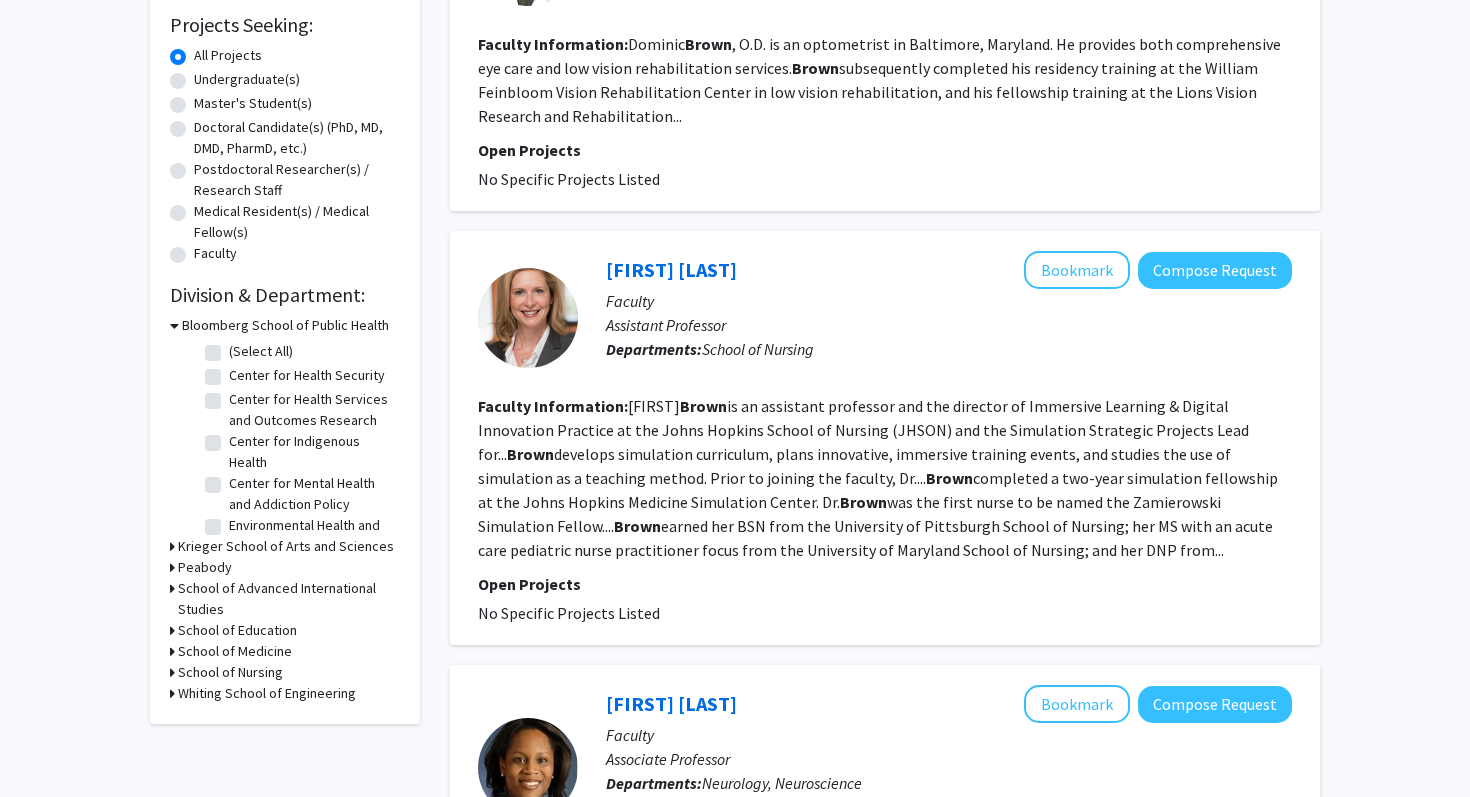 scroll, scrollTop: 0, scrollLeft: 0, axis: both 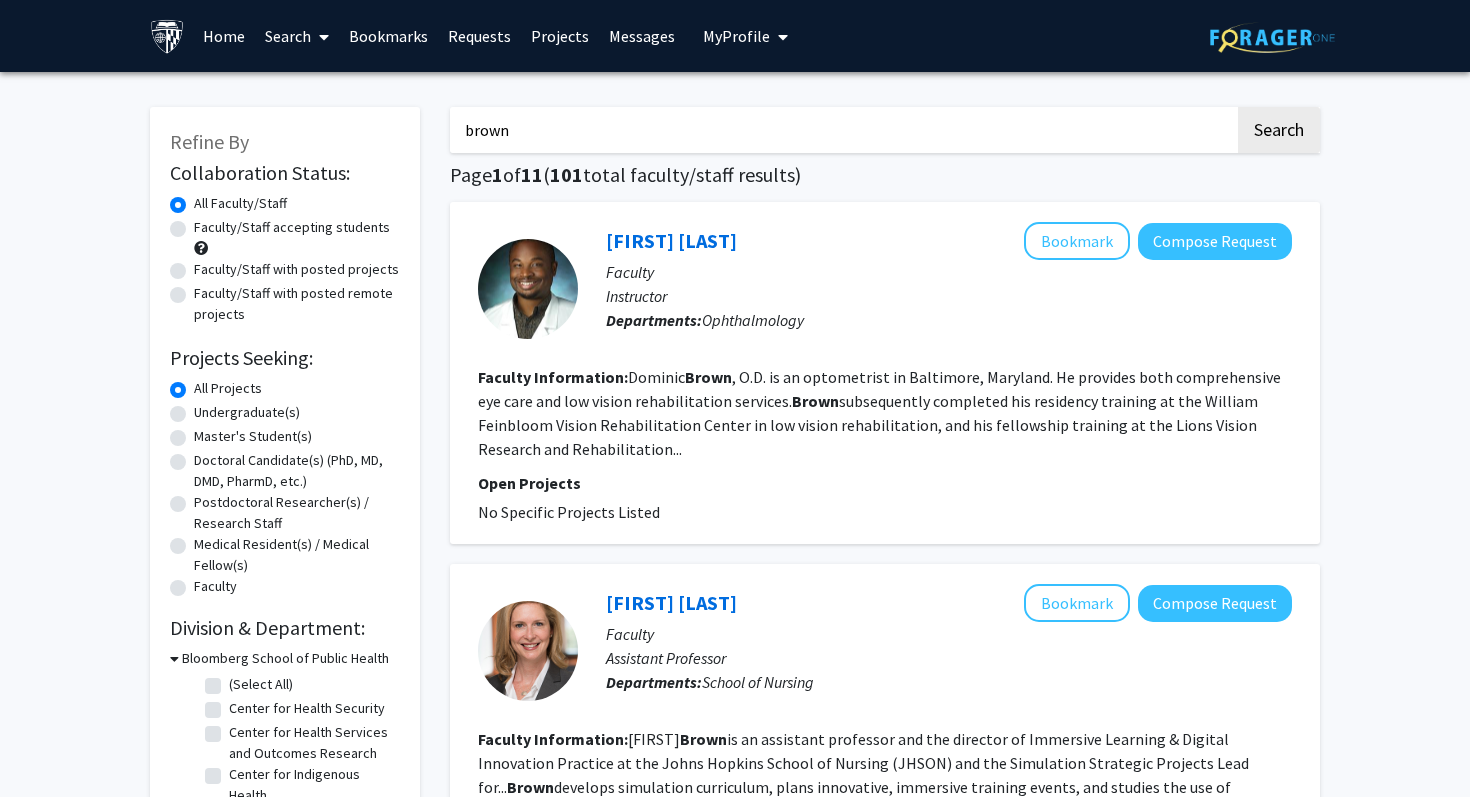 click on "brown" at bounding box center [842, 130] 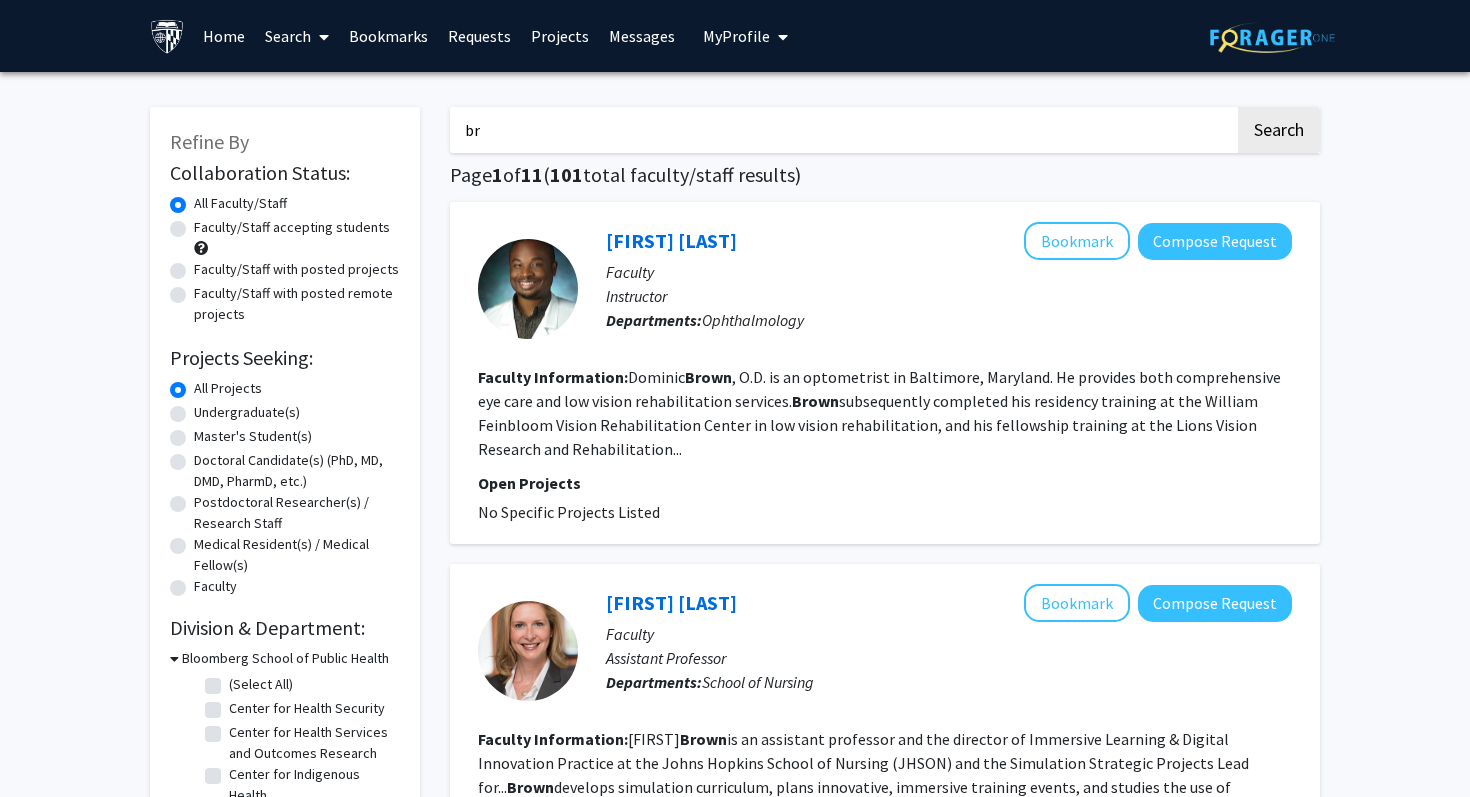 type on "b" 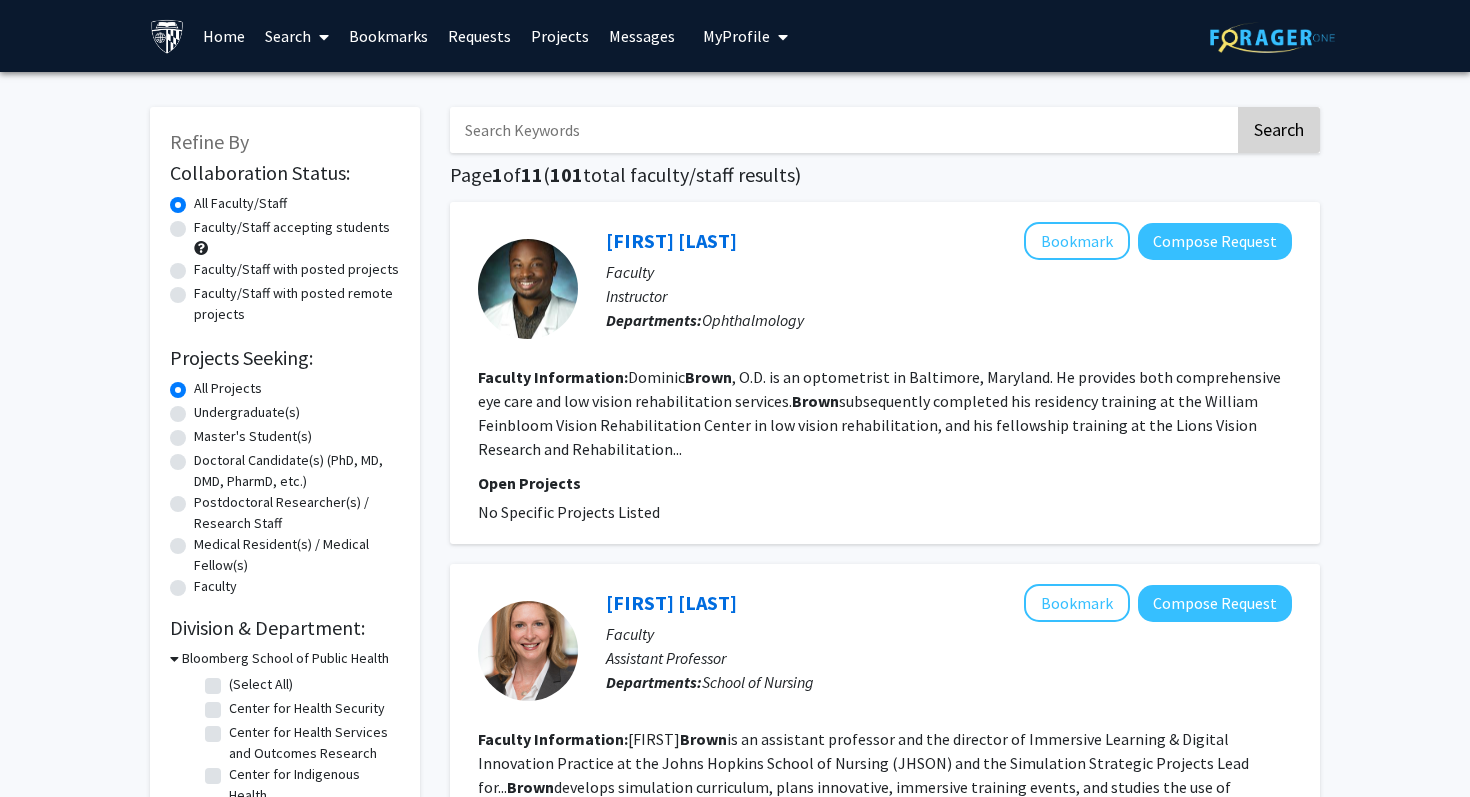 type 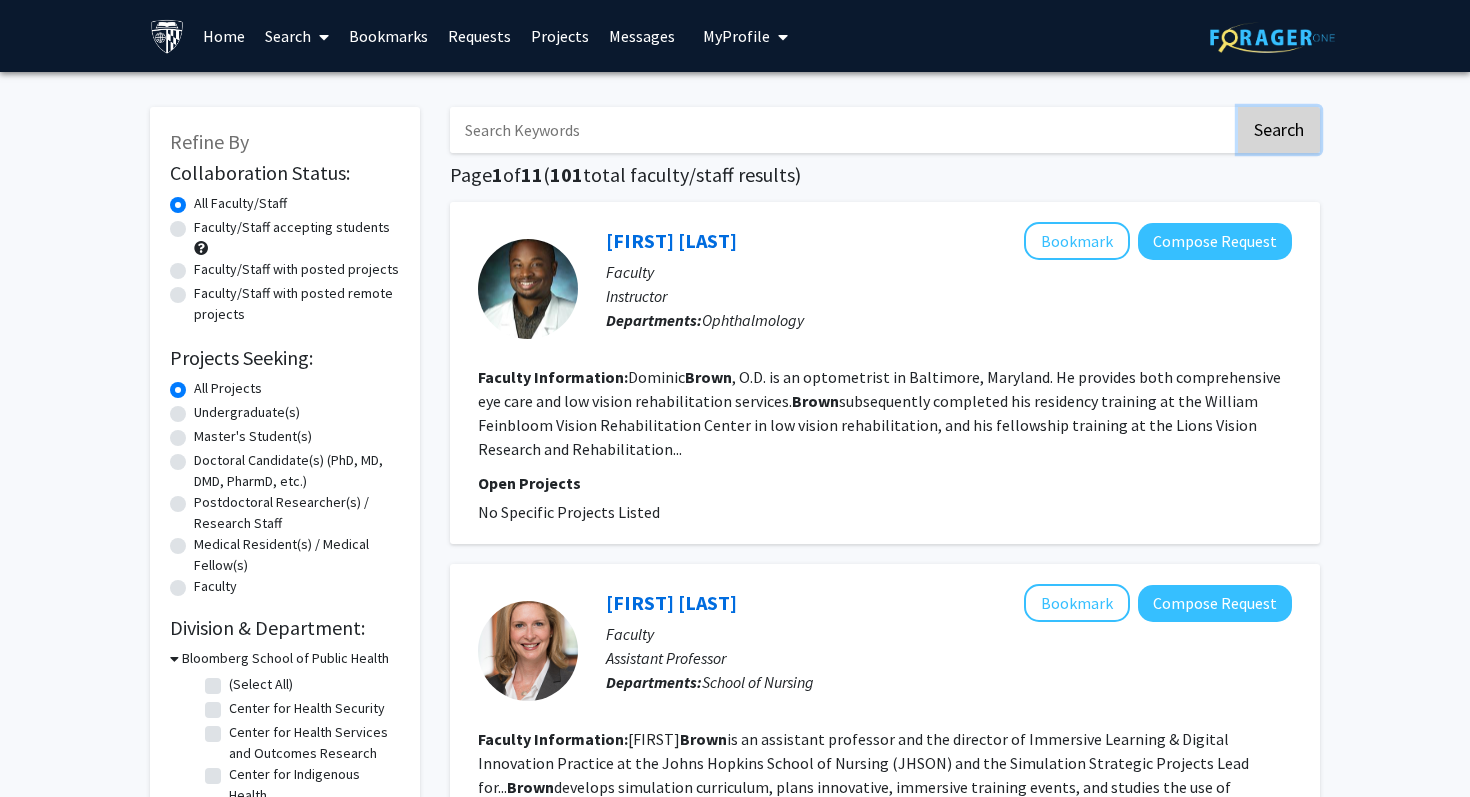 click on "Search" 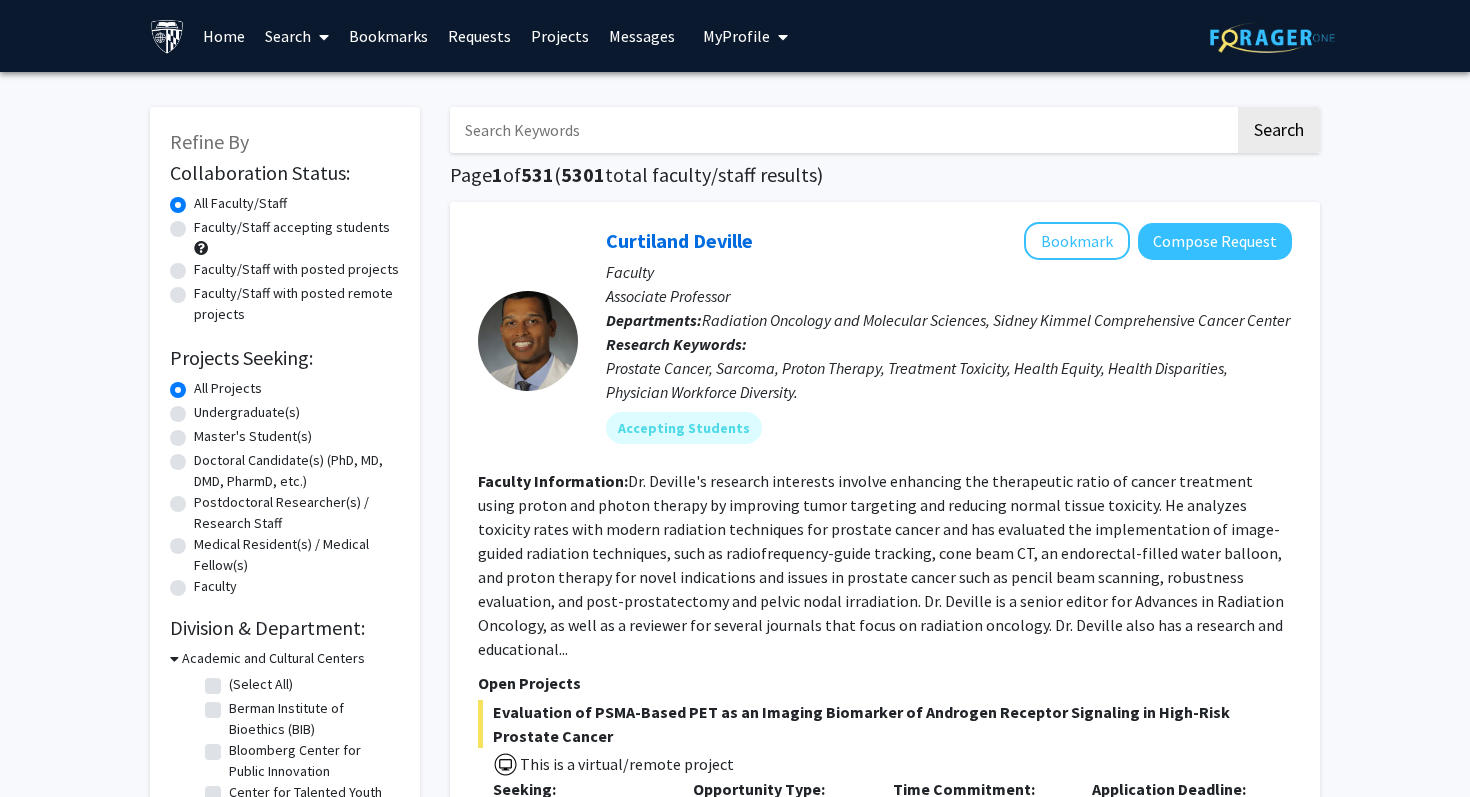 click on "Undergraduate(s)" 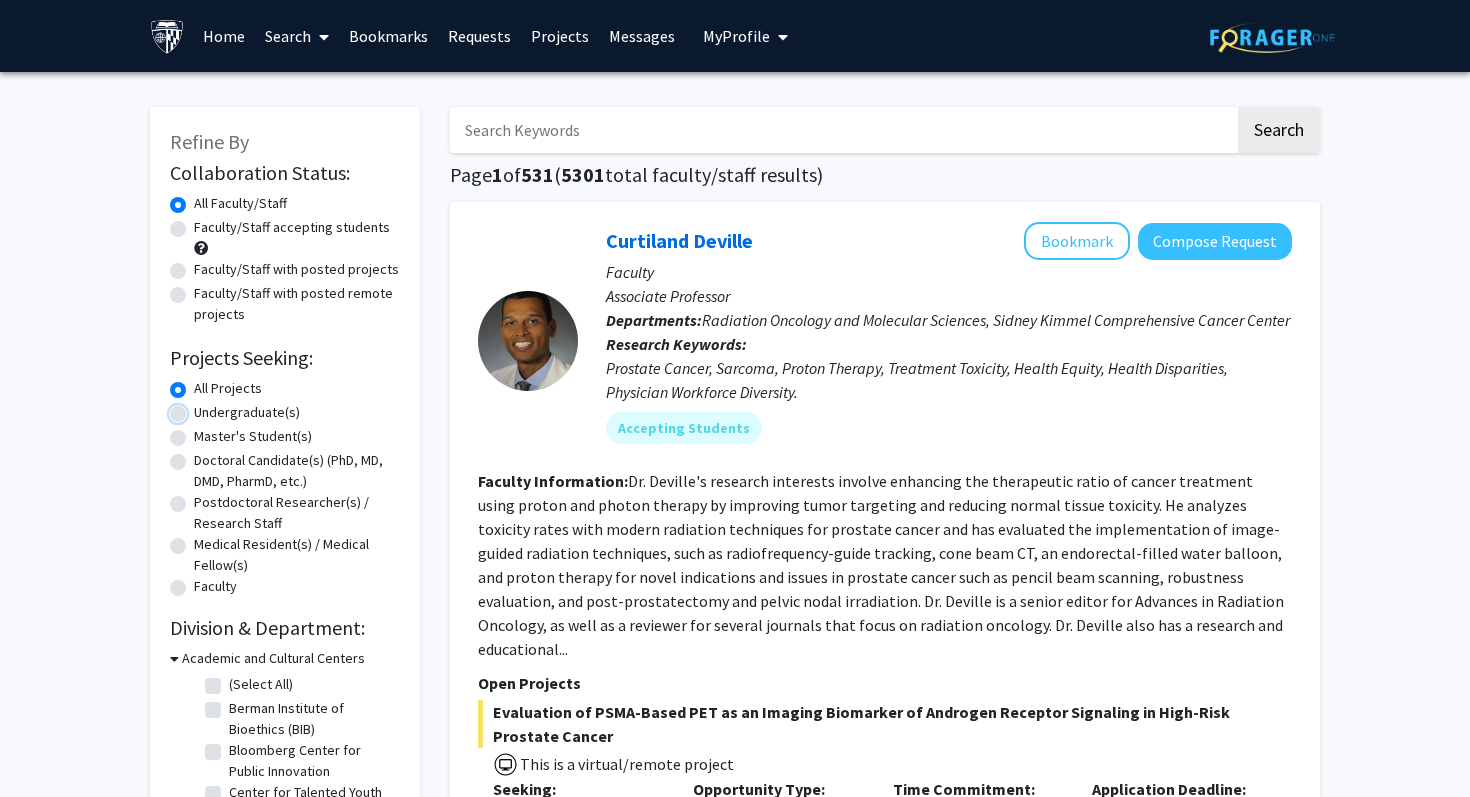 click on "Undergraduate(s)" at bounding box center [200, 408] 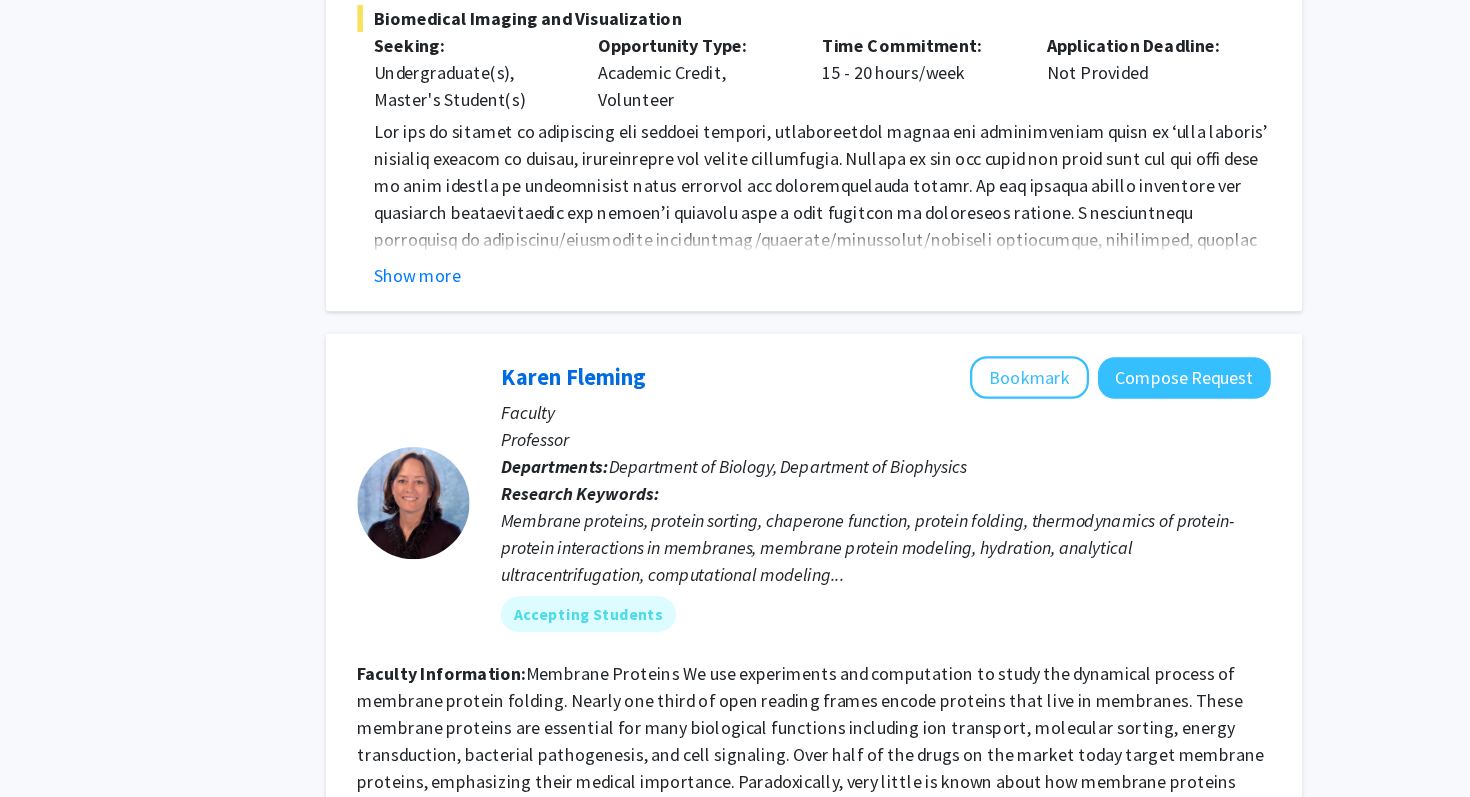 scroll, scrollTop: 5320, scrollLeft: 0, axis: vertical 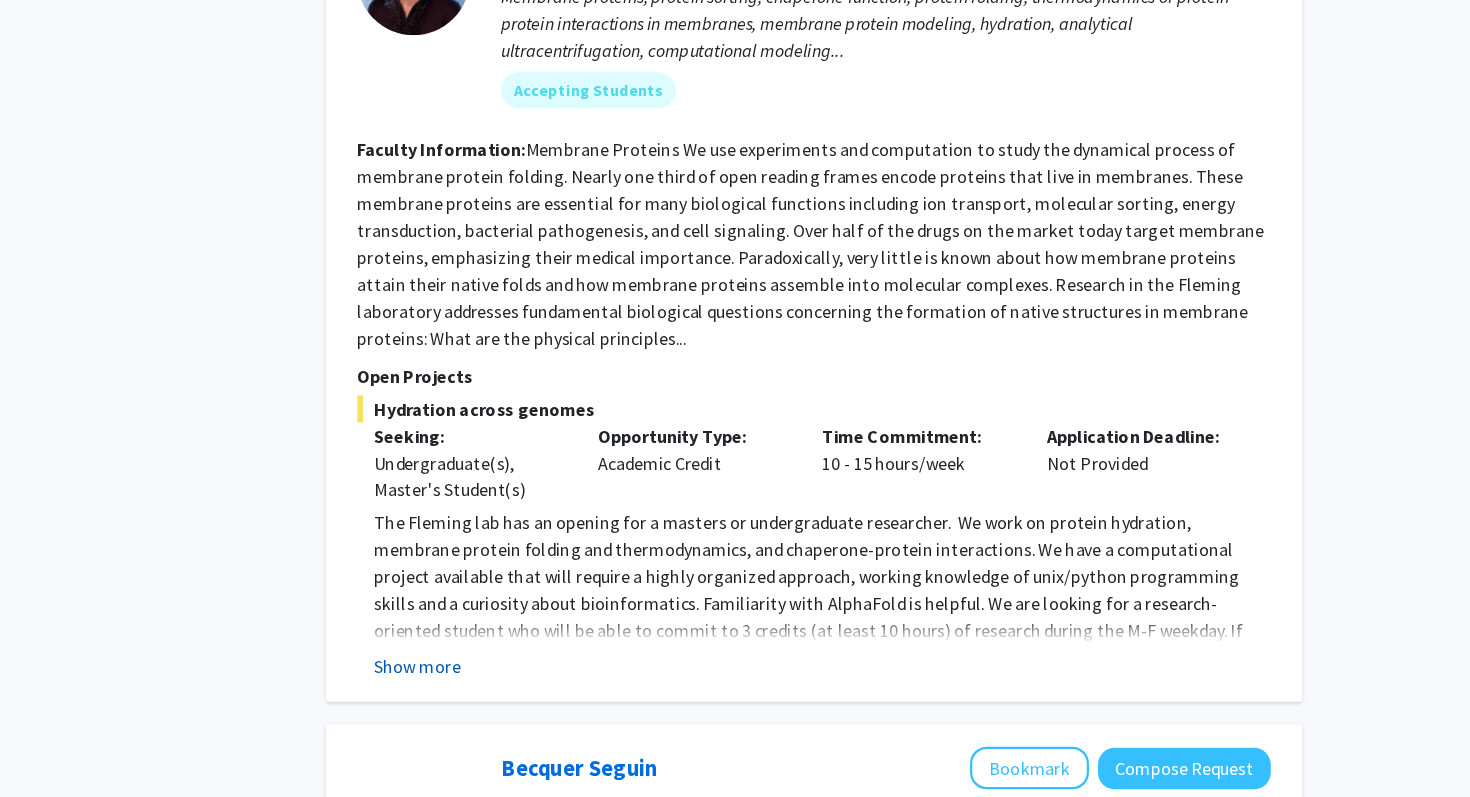 click on "Show more" 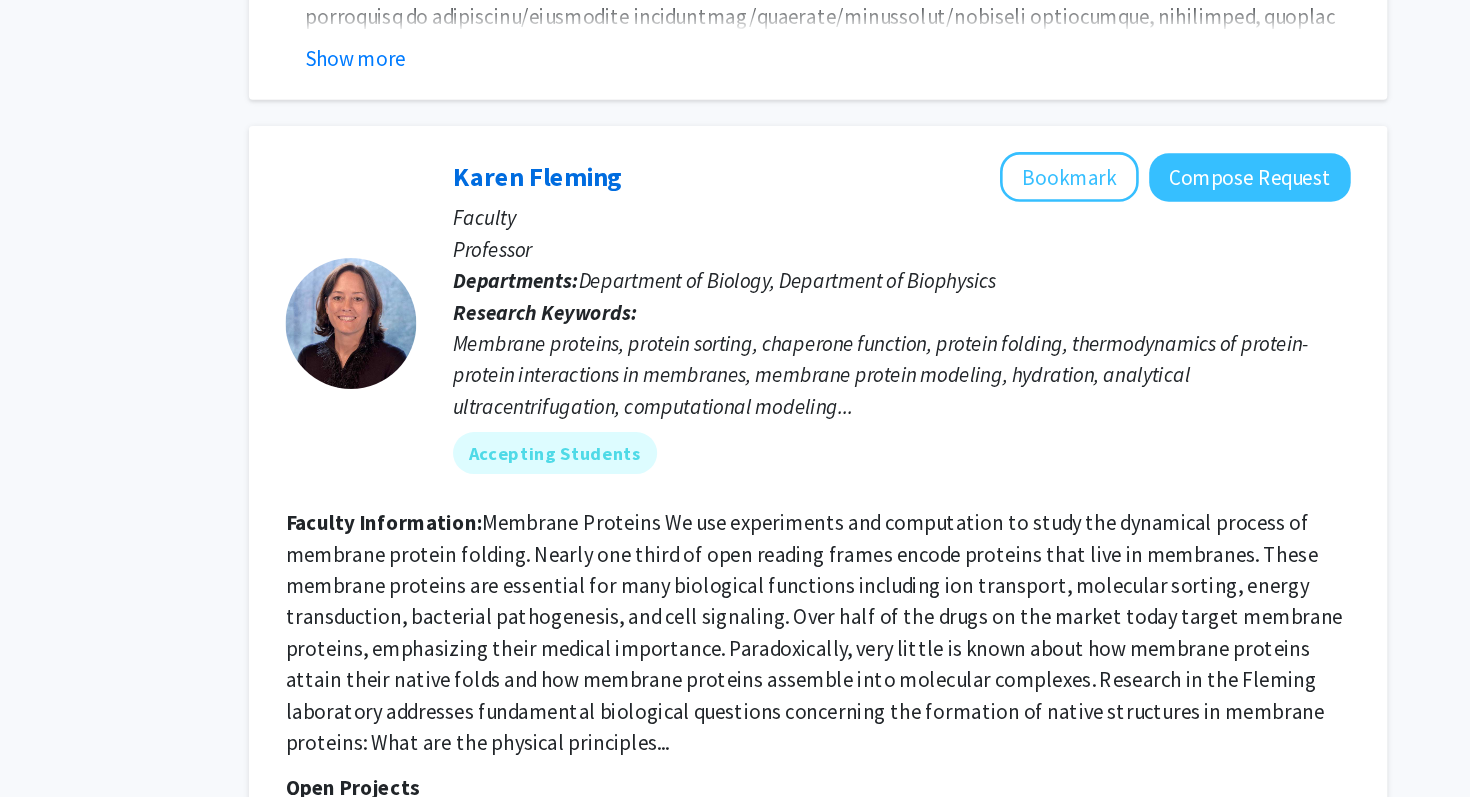 scroll, scrollTop: 5436, scrollLeft: 0, axis: vertical 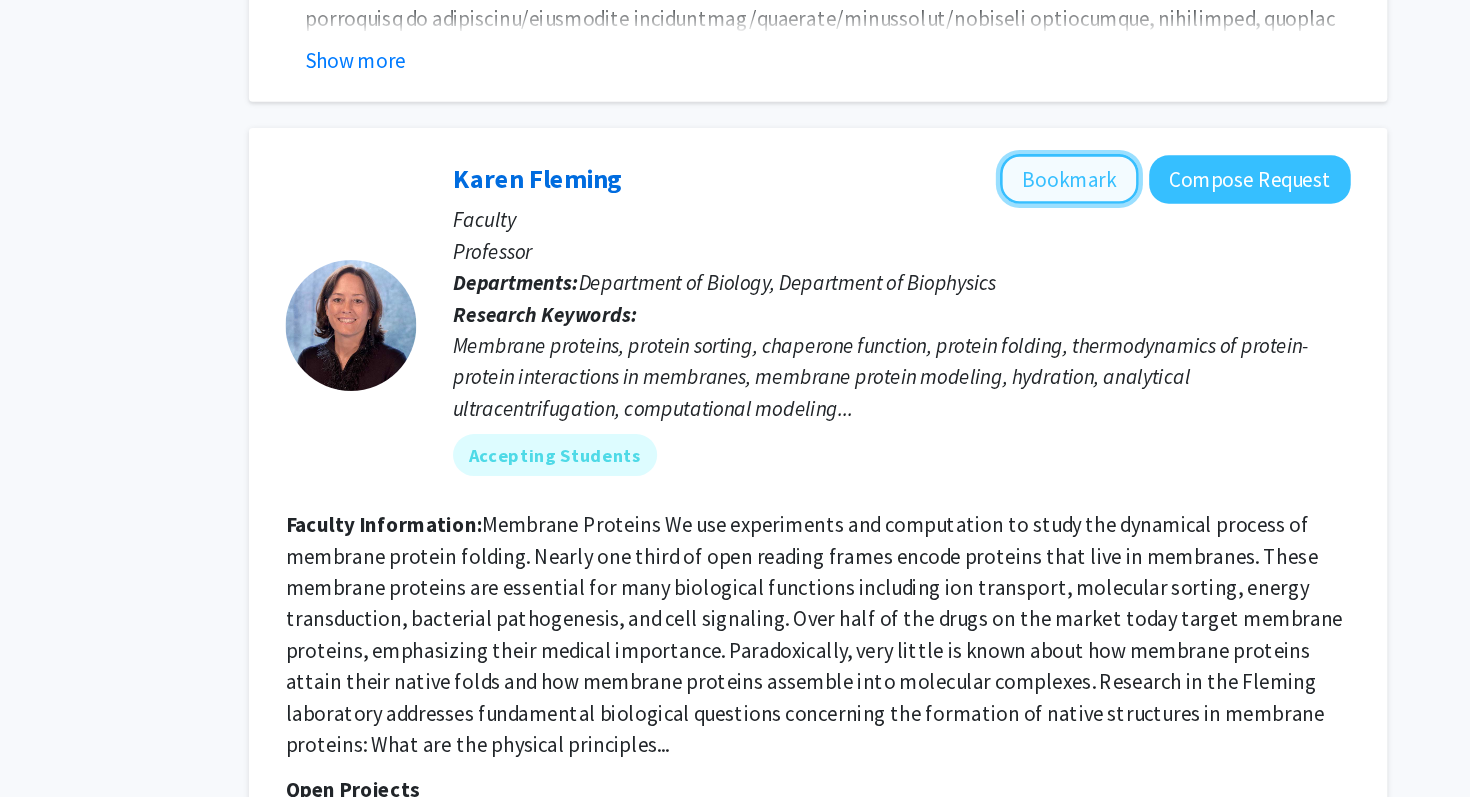 click on "Bookmark" 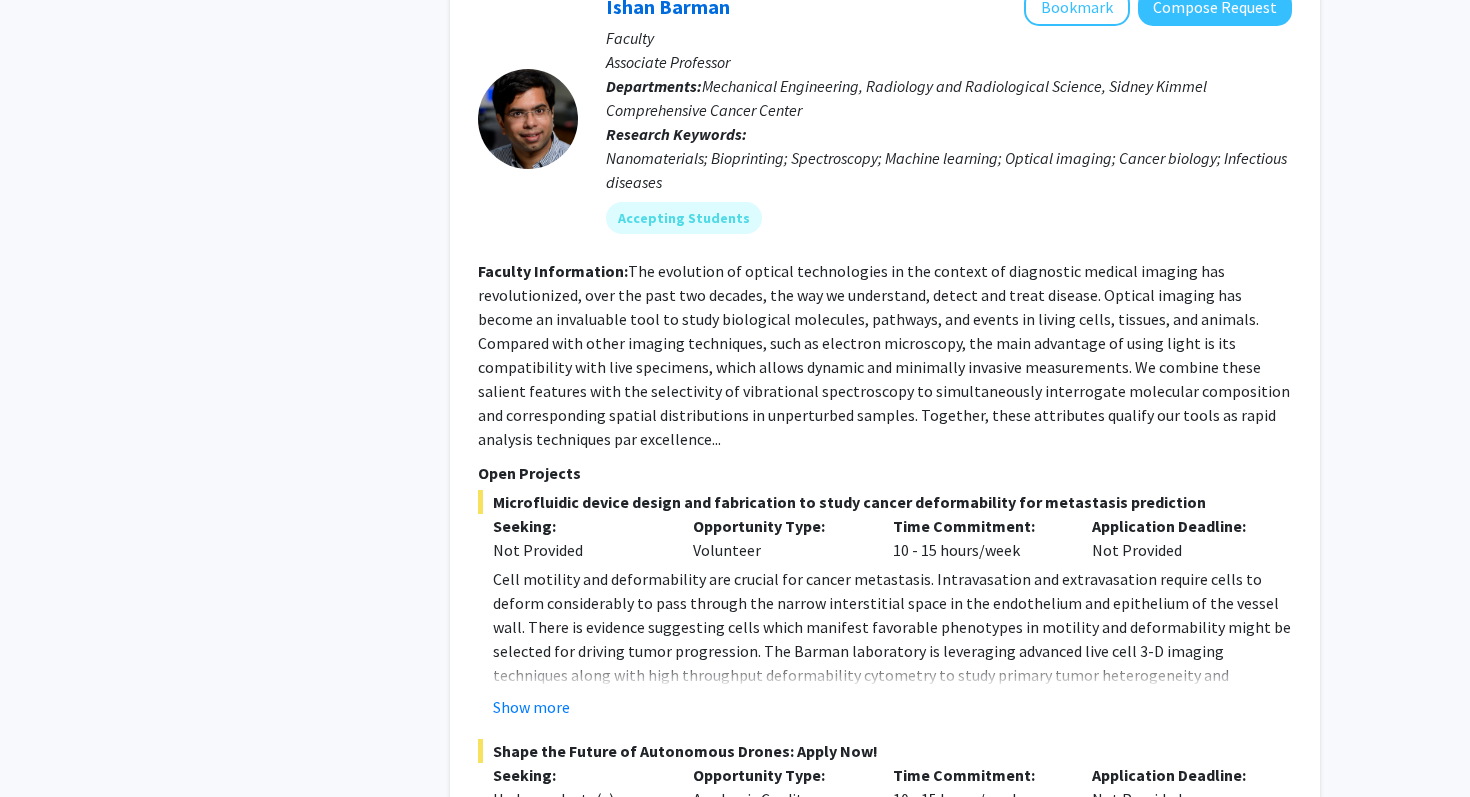 scroll, scrollTop: 8533, scrollLeft: 0, axis: vertical 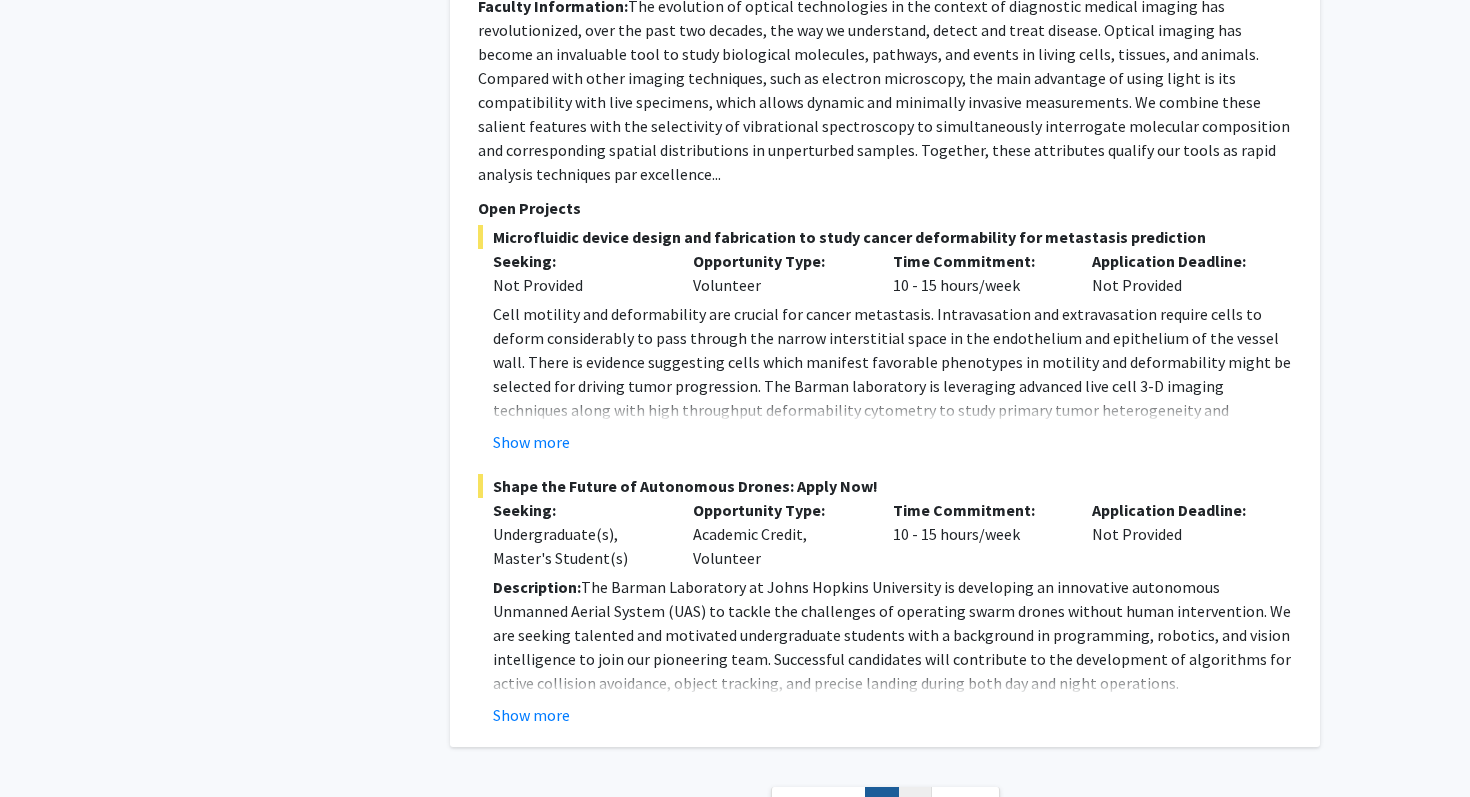 click on "2" 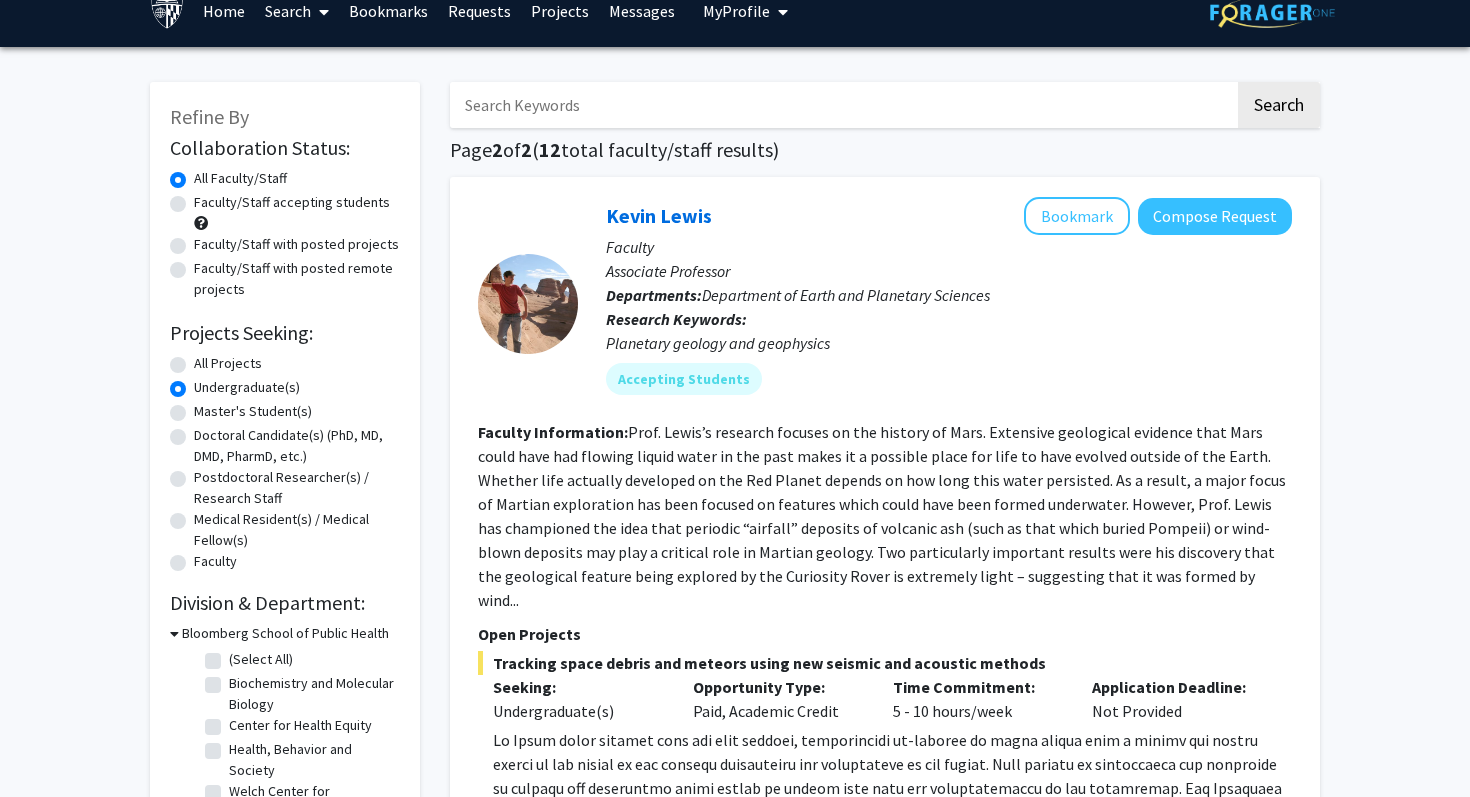 scroll, scrollTop: 0, scrollLeft: 0, axis: both 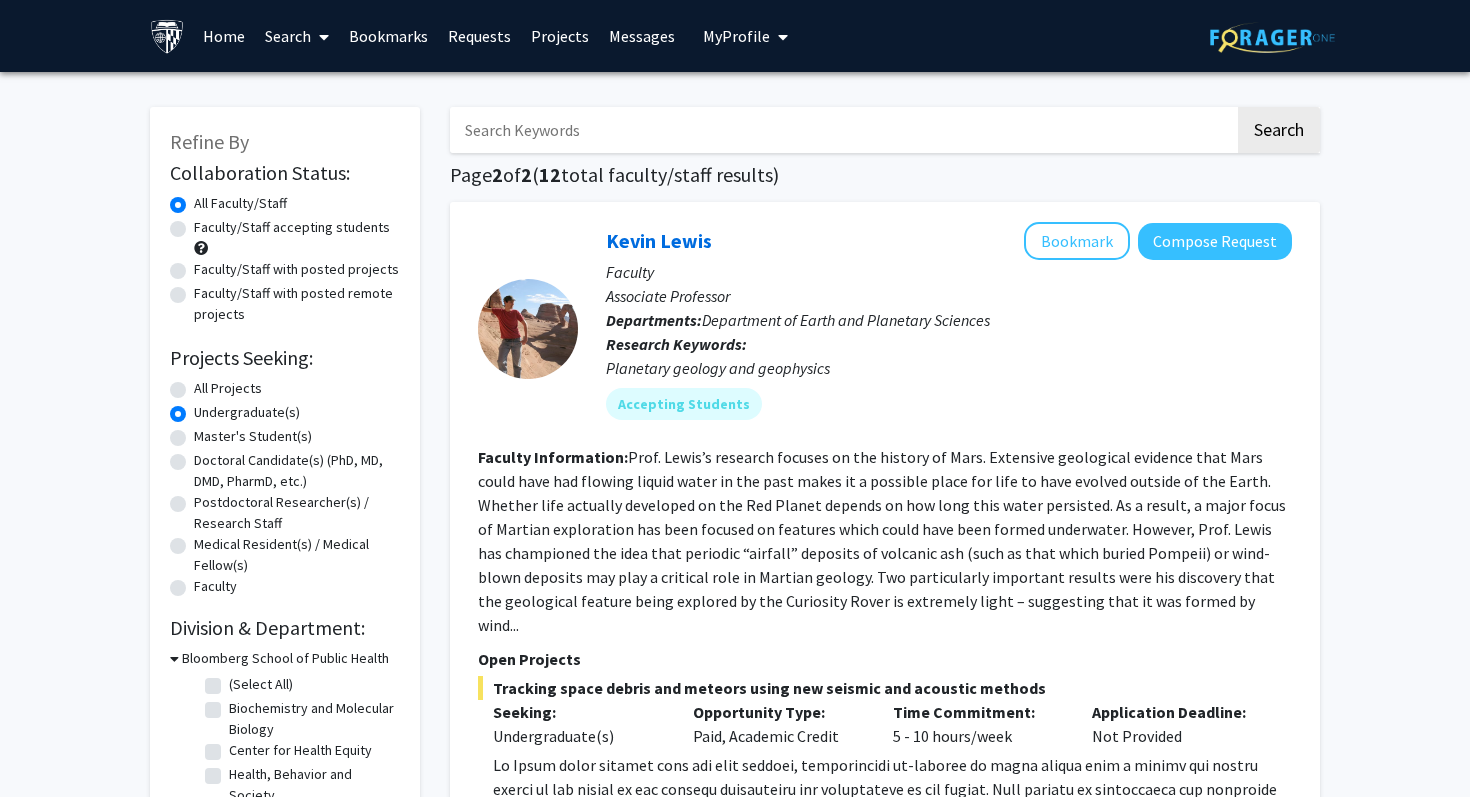 click at bounding box center [842, 130] 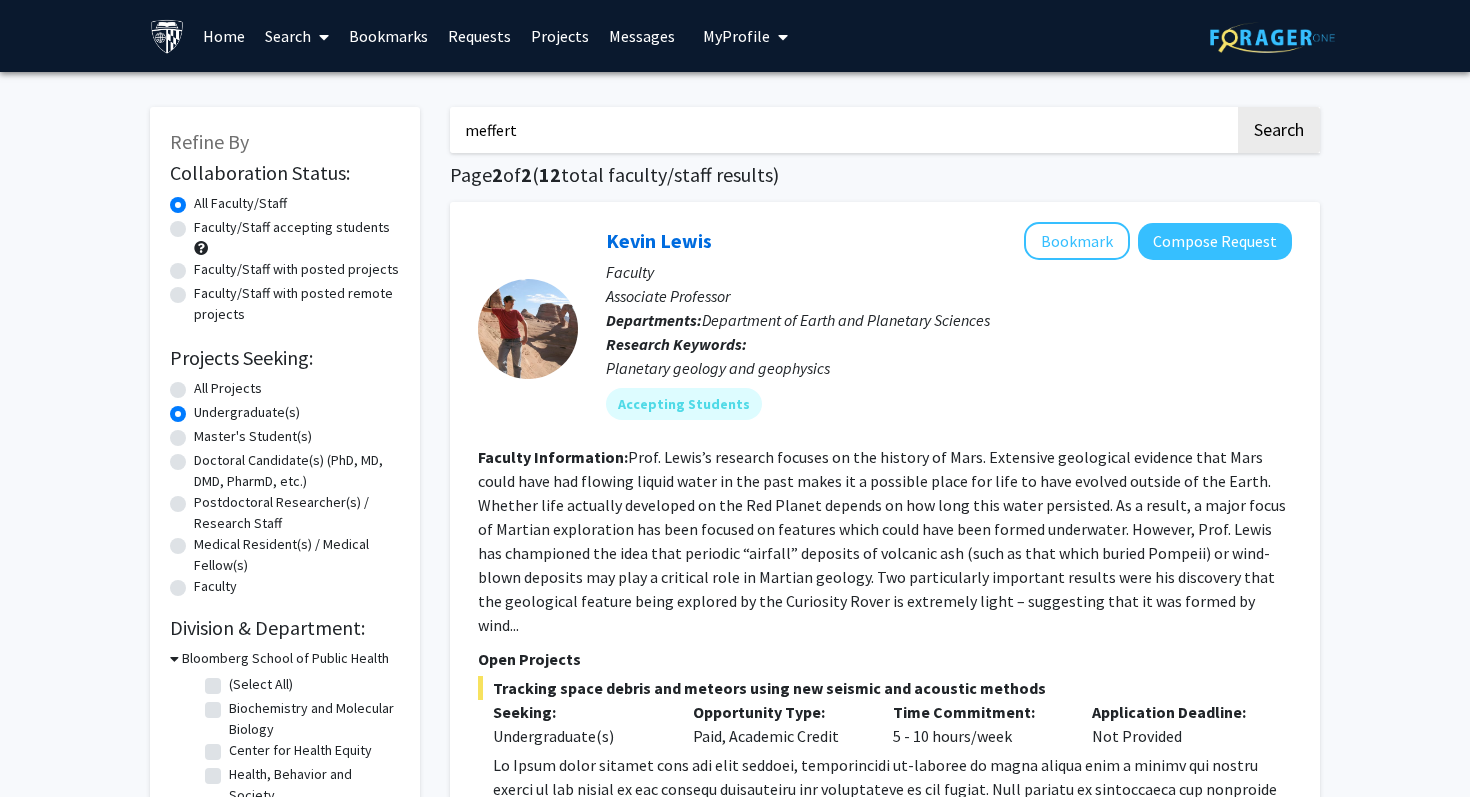 type on "meffert" 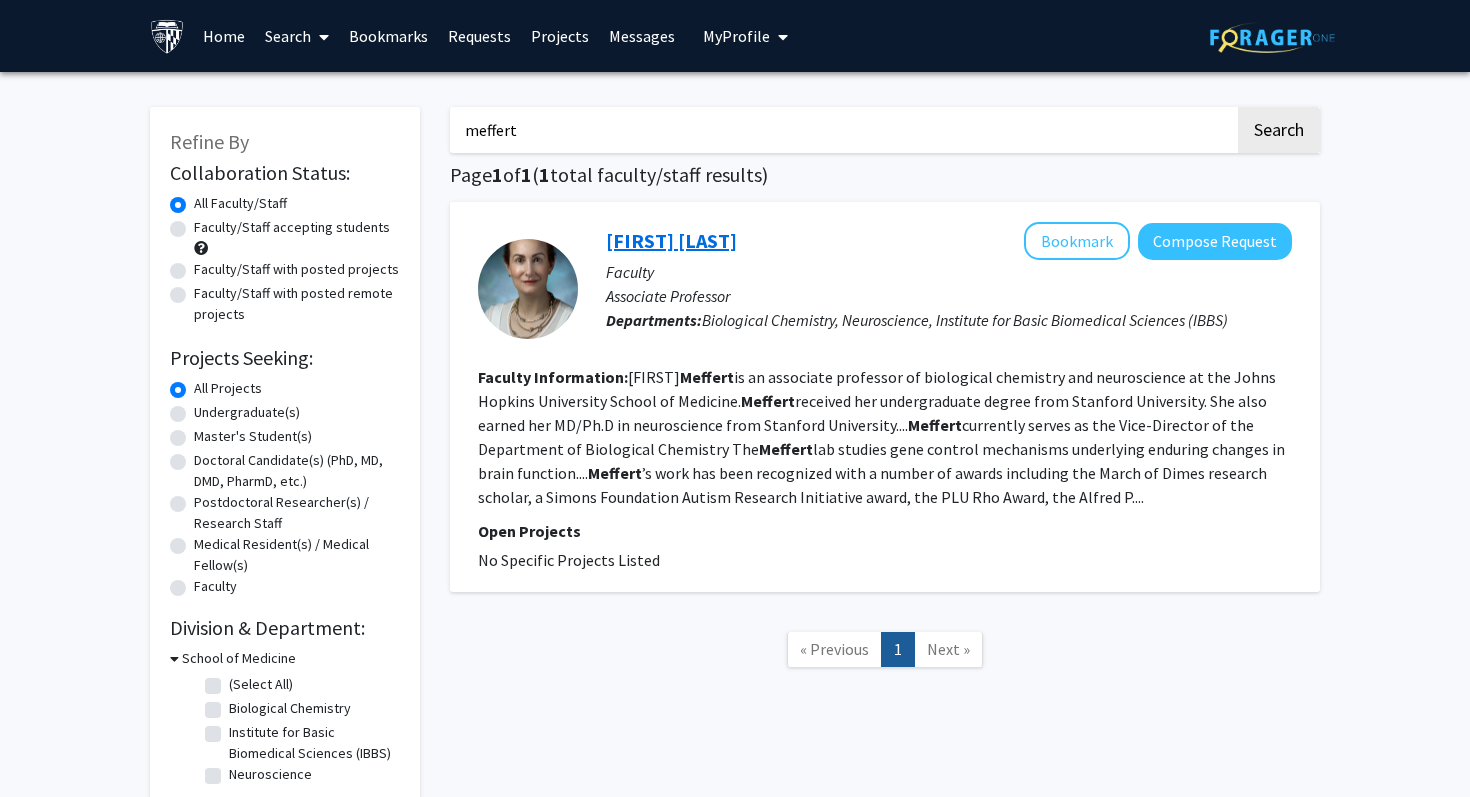 click on "[FIRST] [LAST]" 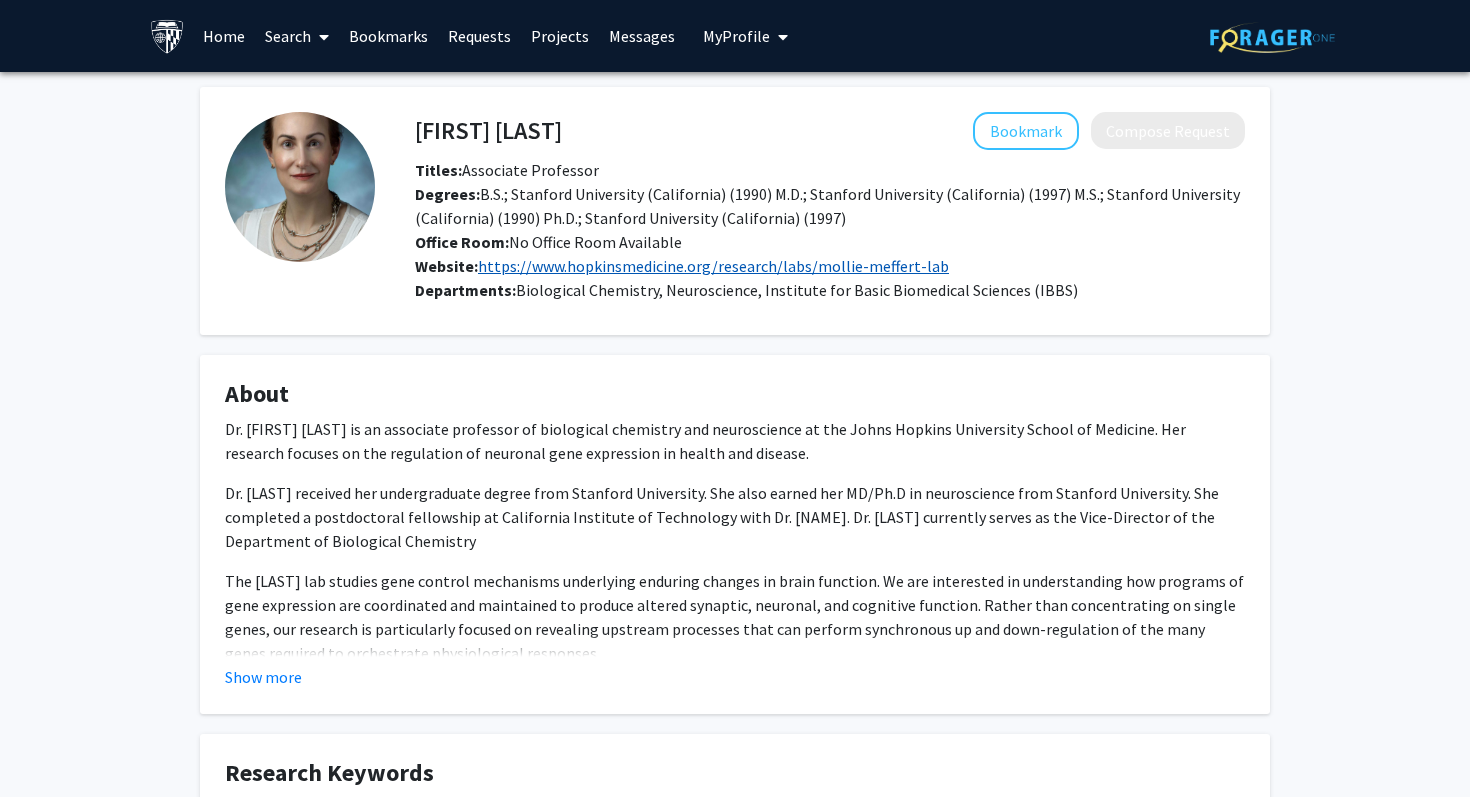 scroll, scrollTop: 23, scrollLeft: 0, axis: vertical 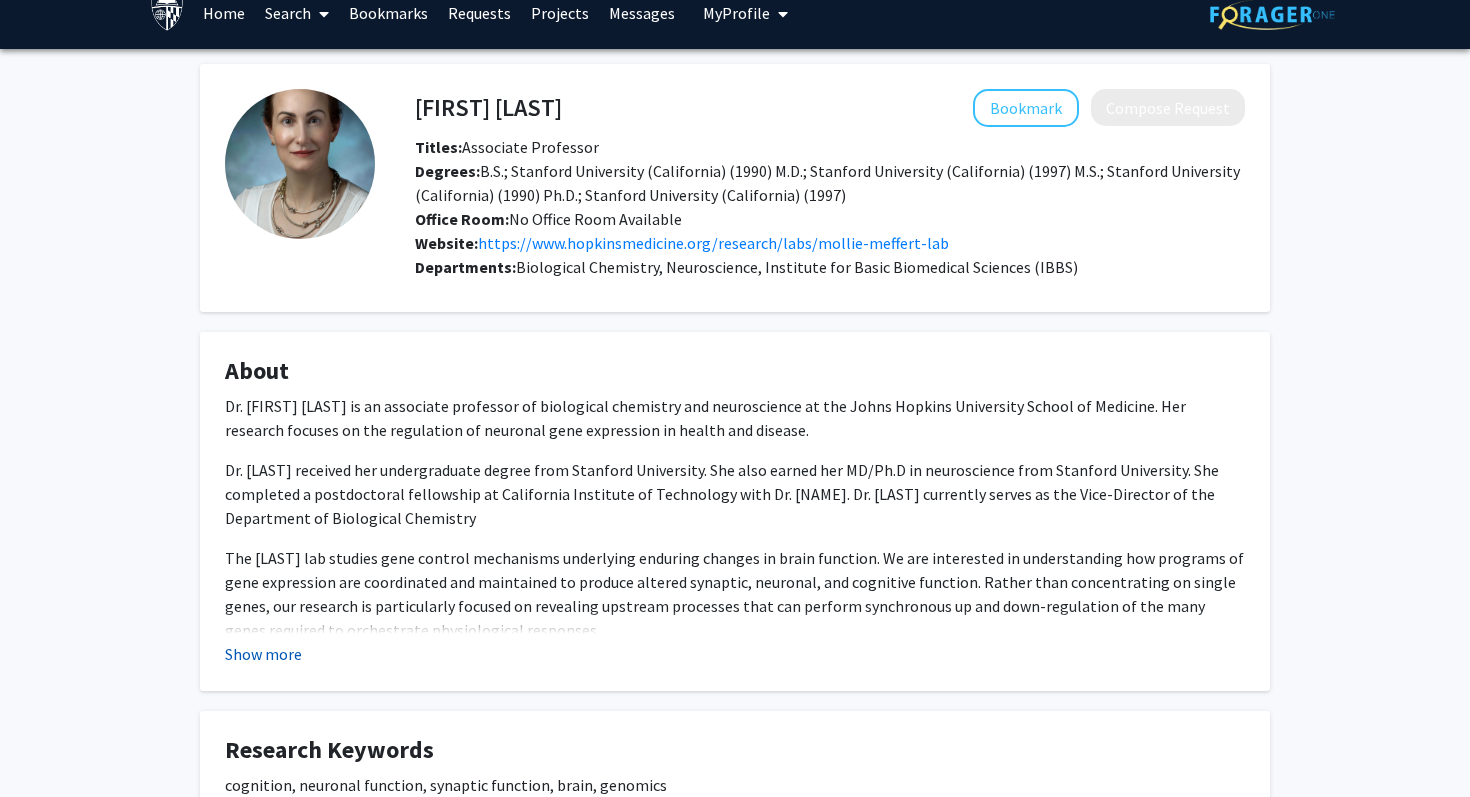 click on "Show more" 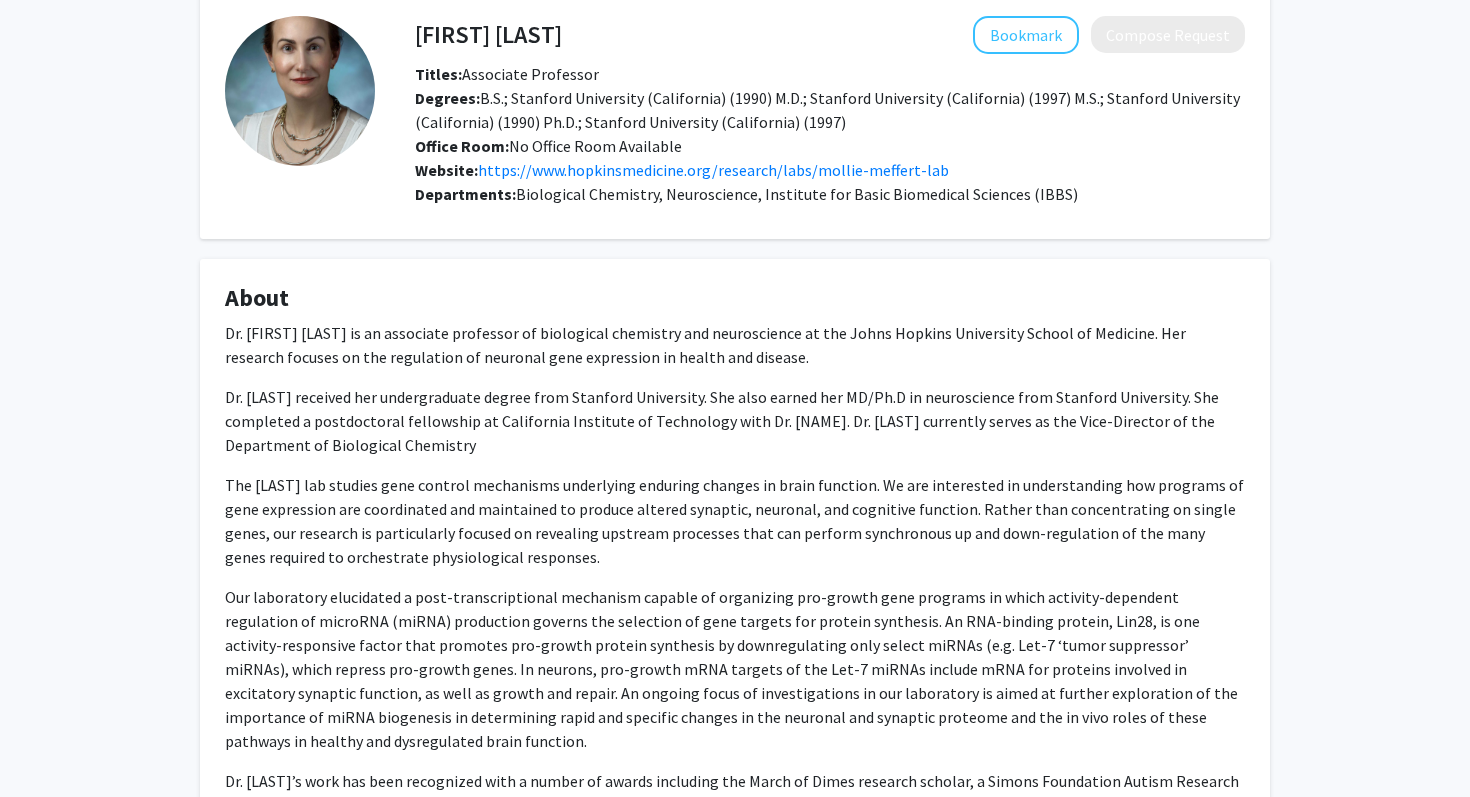 scroll, scrollTop: 88, scrollLeft: 0, axis: vertical 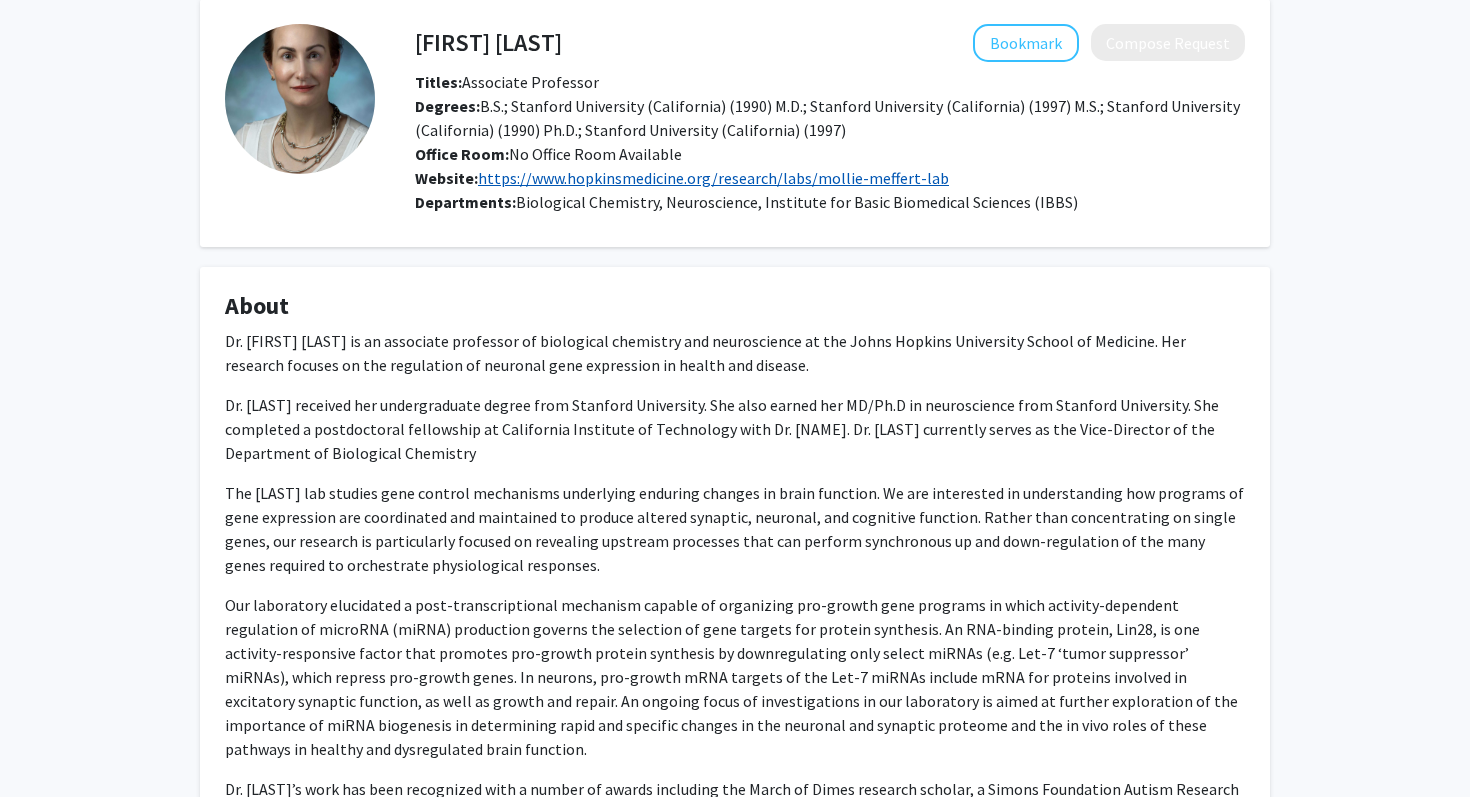 click on "https://www.hopkinsmedicine.org/research/labs/mollie-meffert-lab" 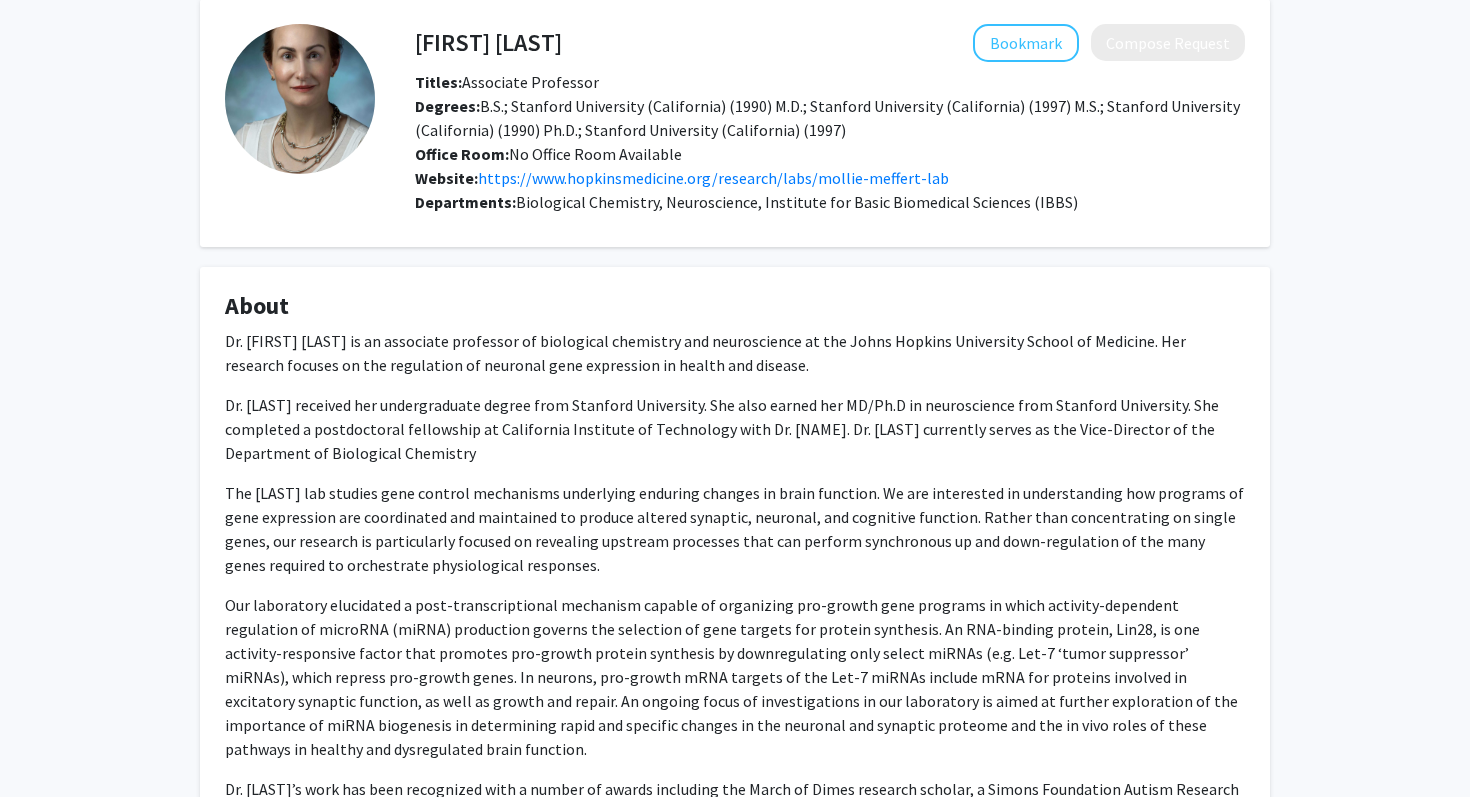 scroll, scrollTop: 0, scrollLeft: 0, axis: both 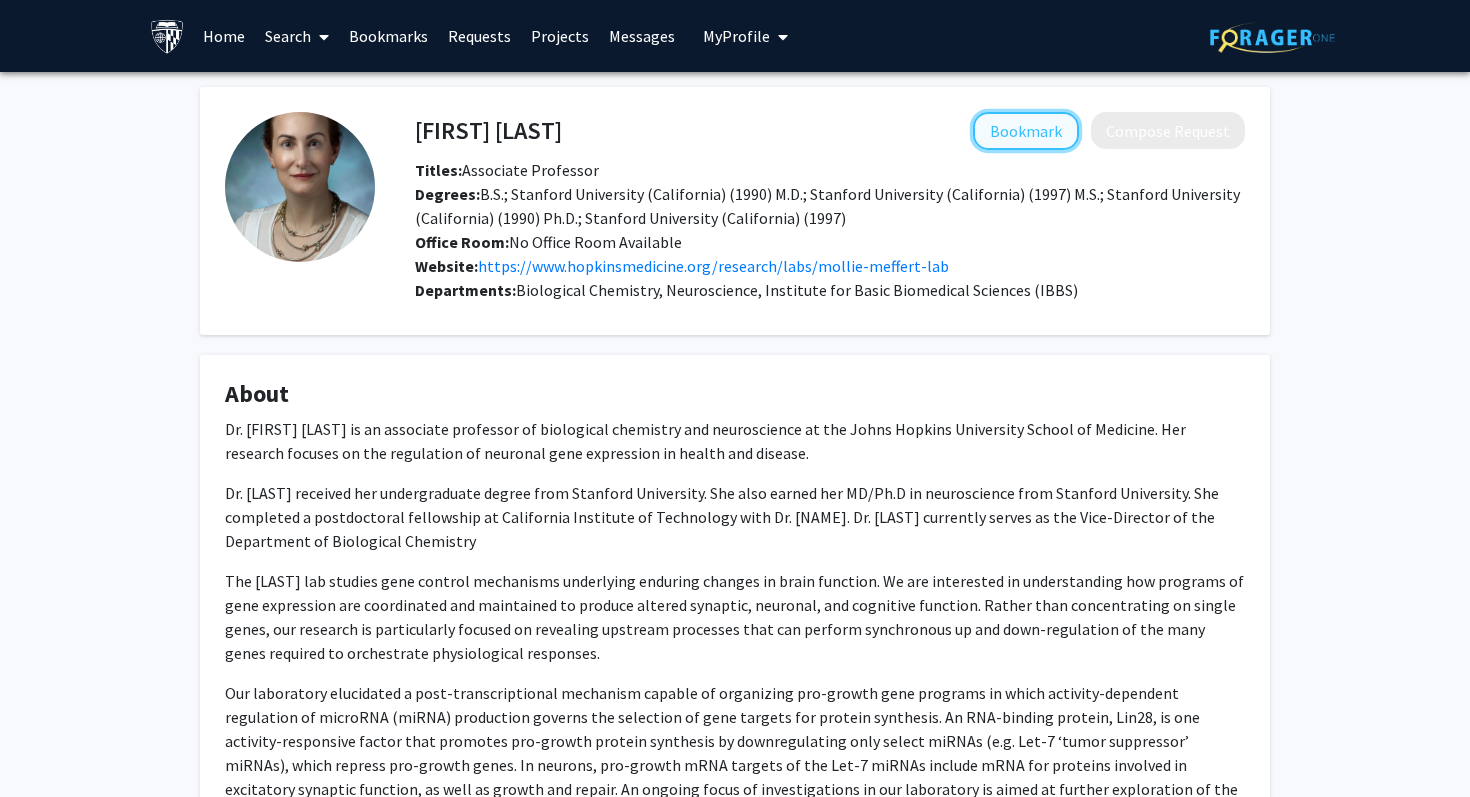 click on "Bookmark" 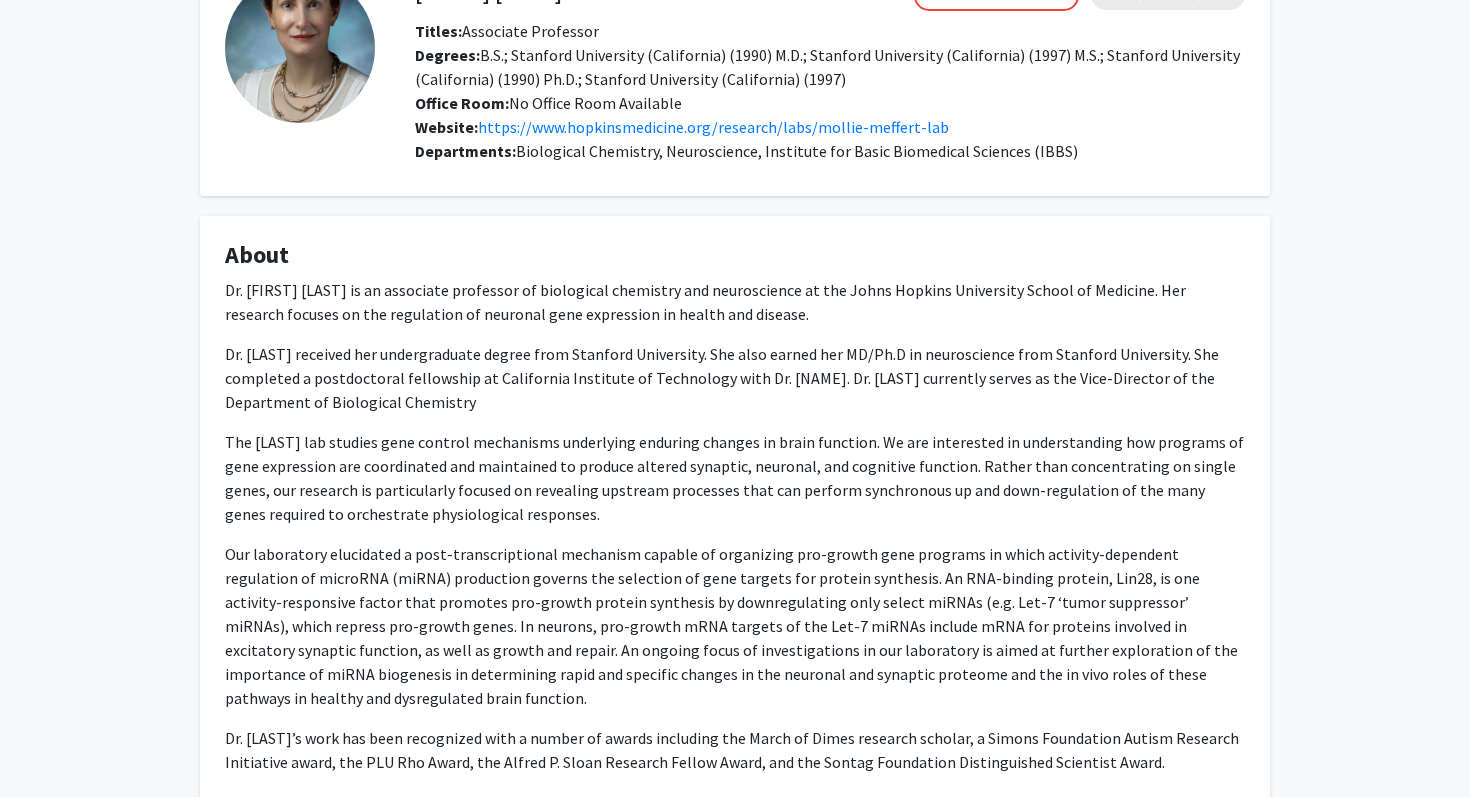 scroll, scrollTop: 0, scrollLeft: 0, axis: both 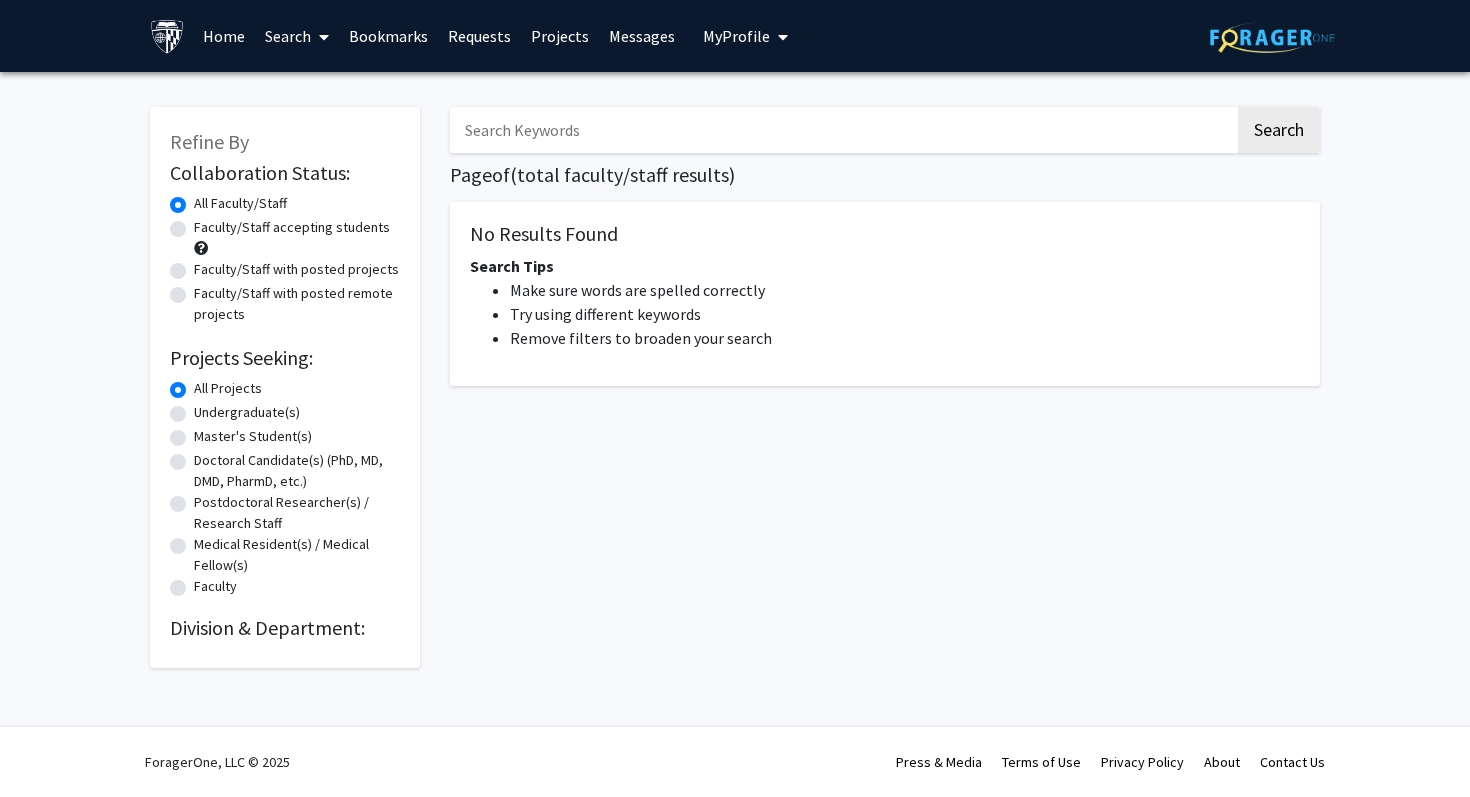 click at bounding box center (842, 130) 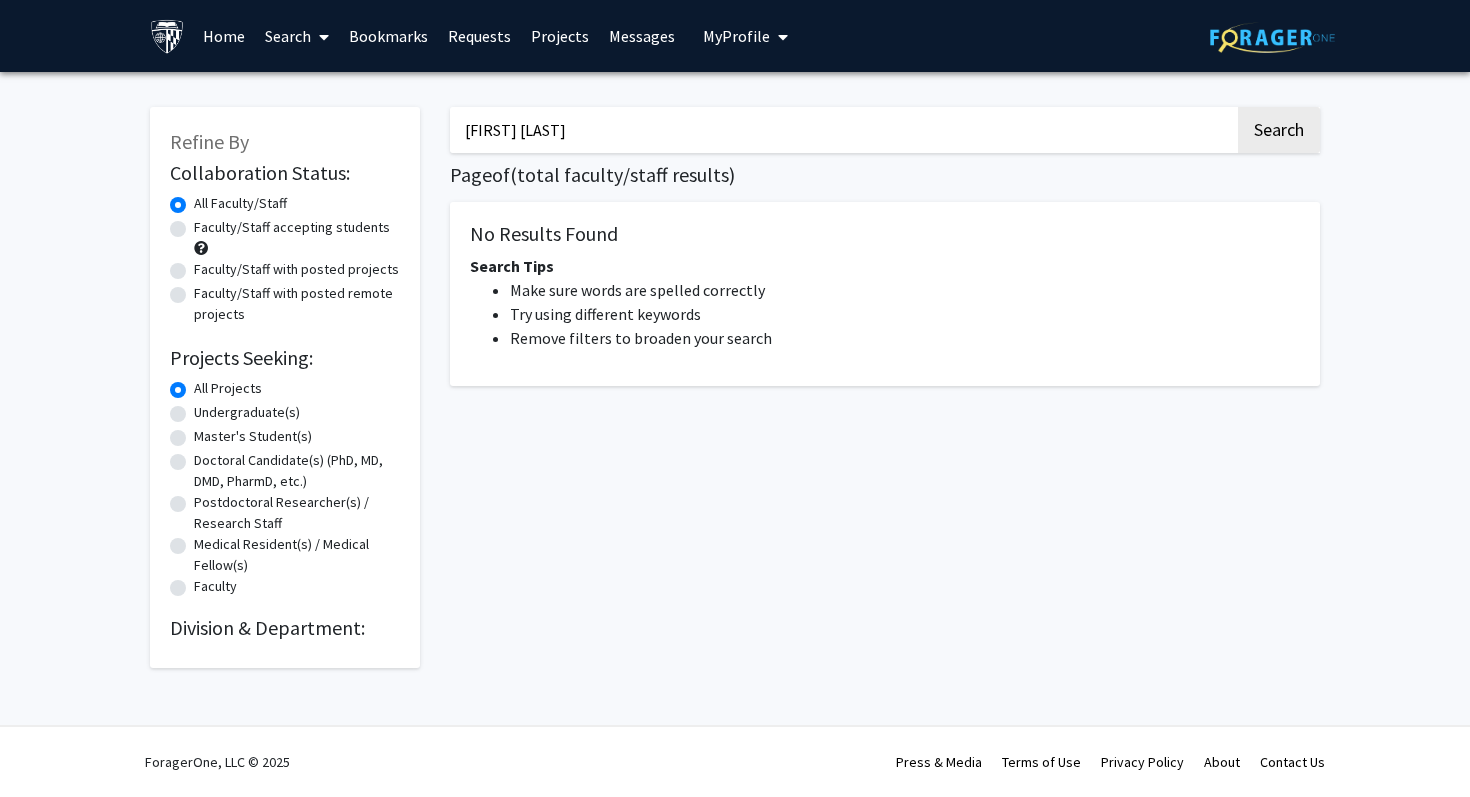 click on "Search" 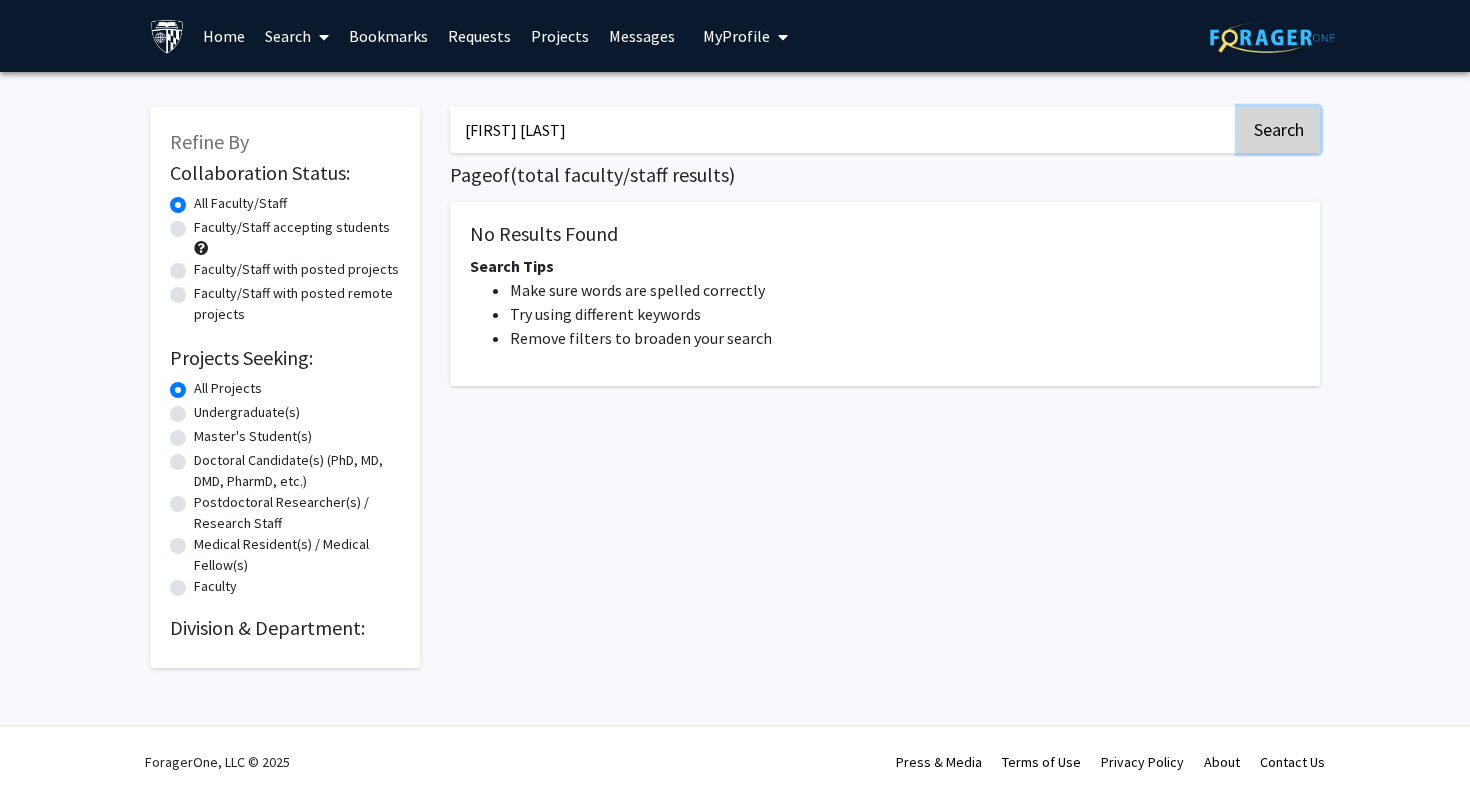 click on "Search" 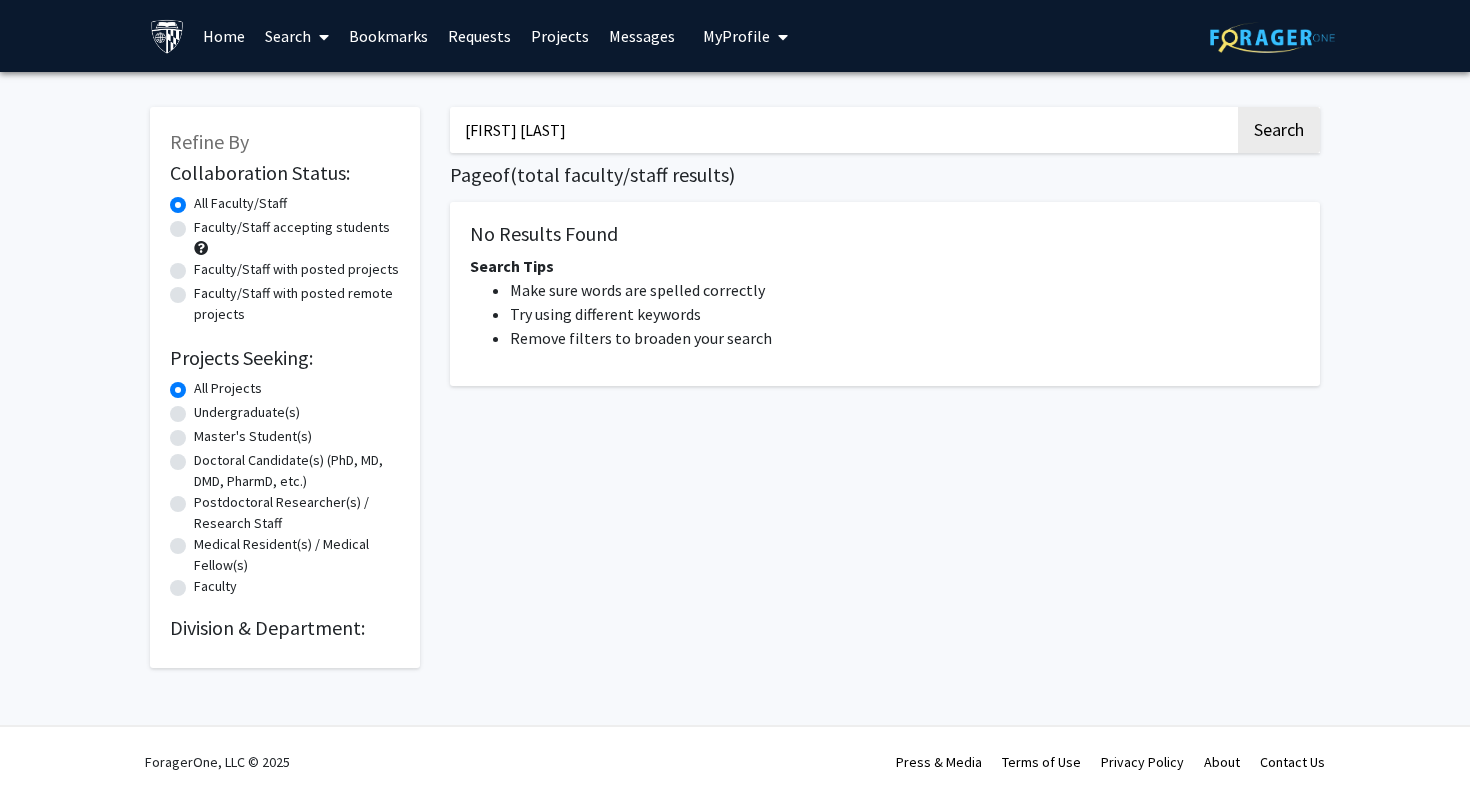 click on "[FIRST] [LAST]" at bounding box center (842, 130) 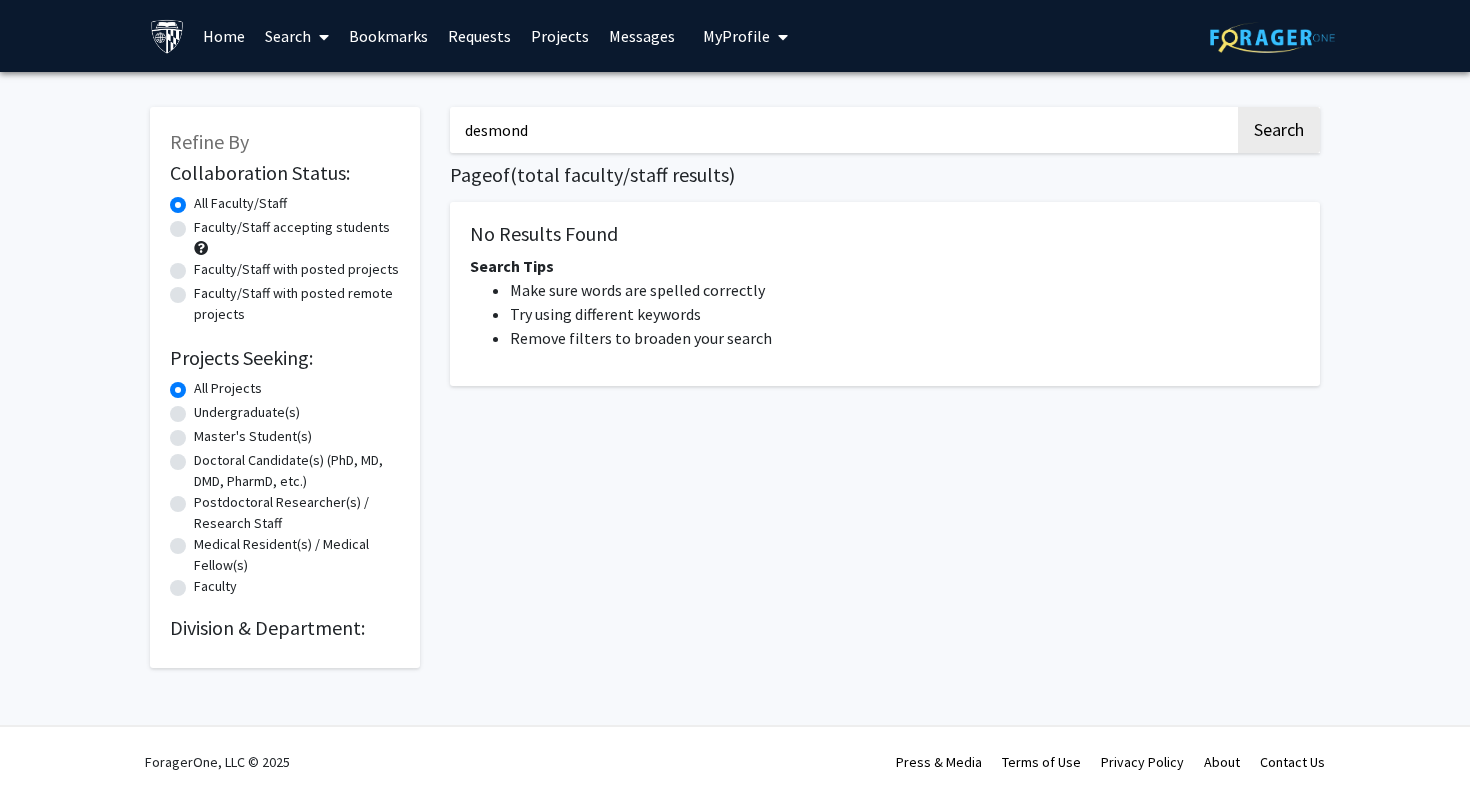 click on "Search" 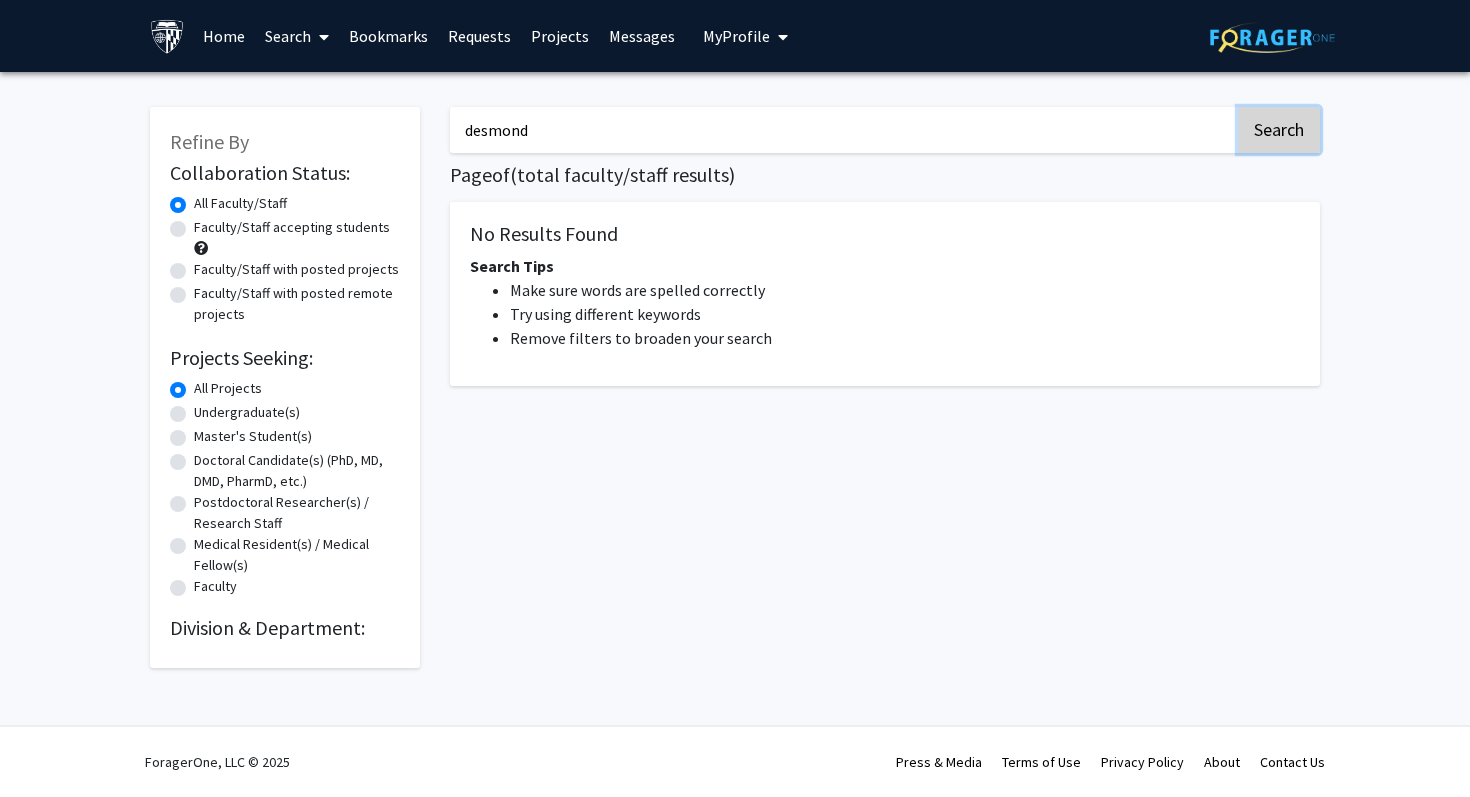 click on "Search" 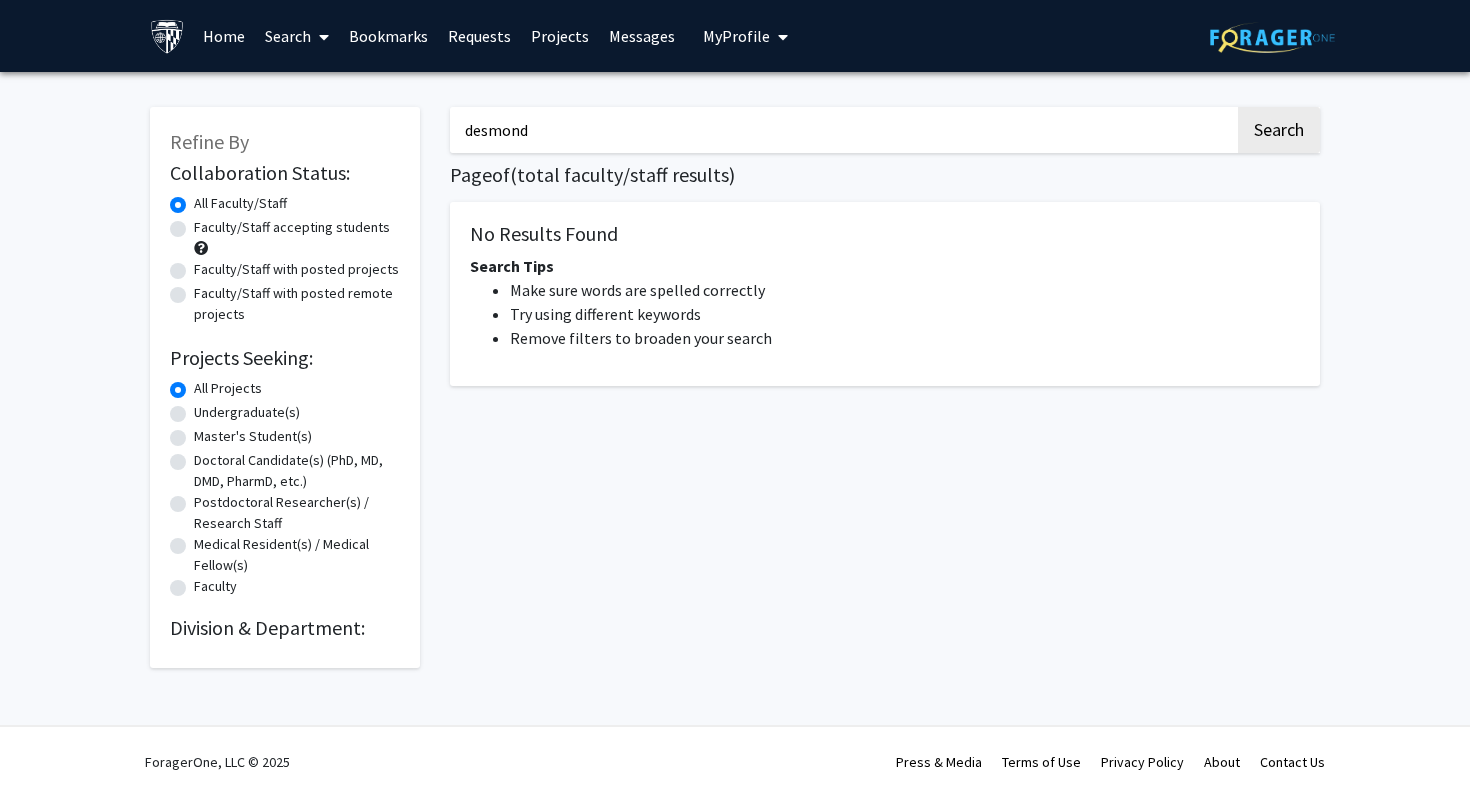 click on "desmond" at bounding box center [842, 130] 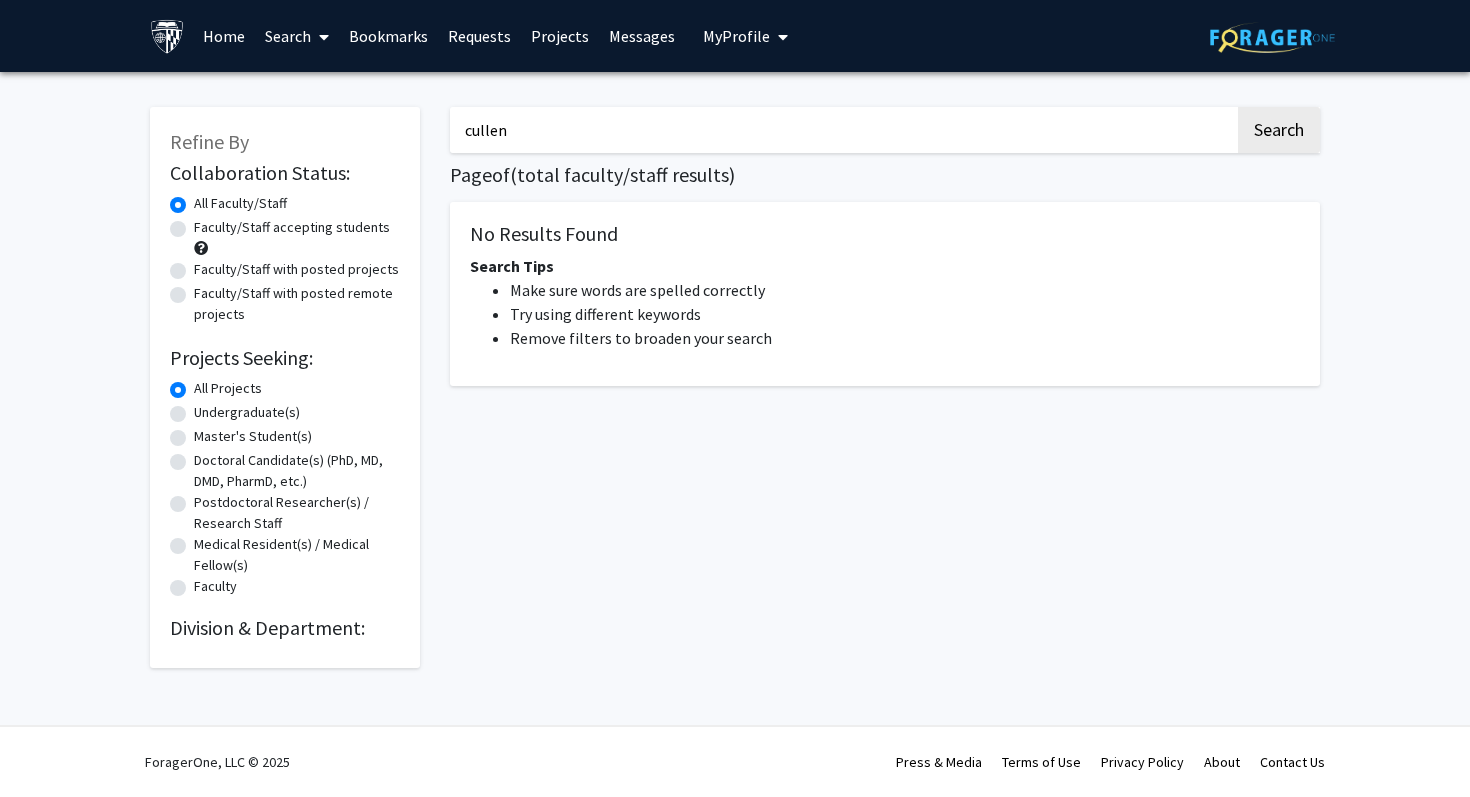 type on "cullen" 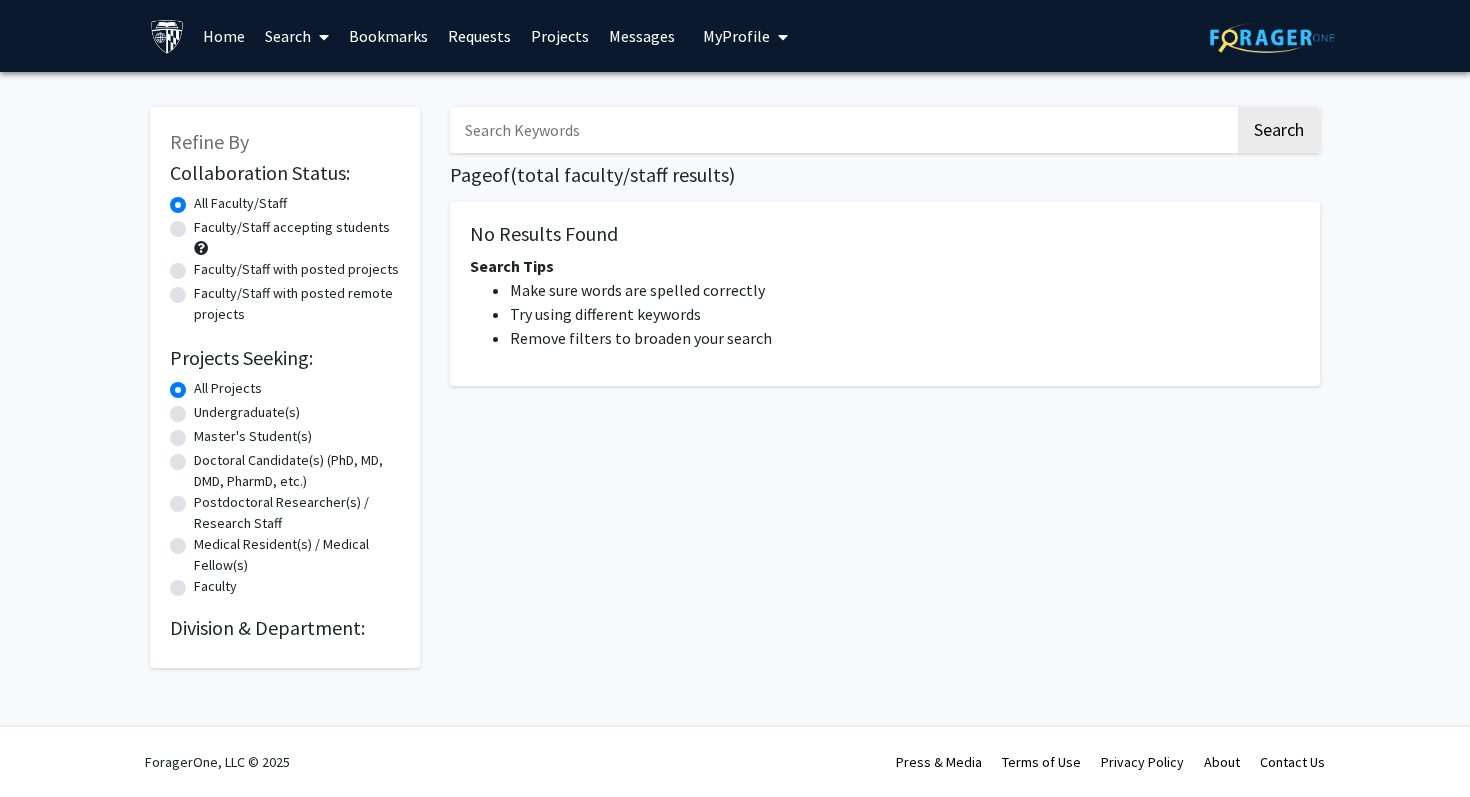 type 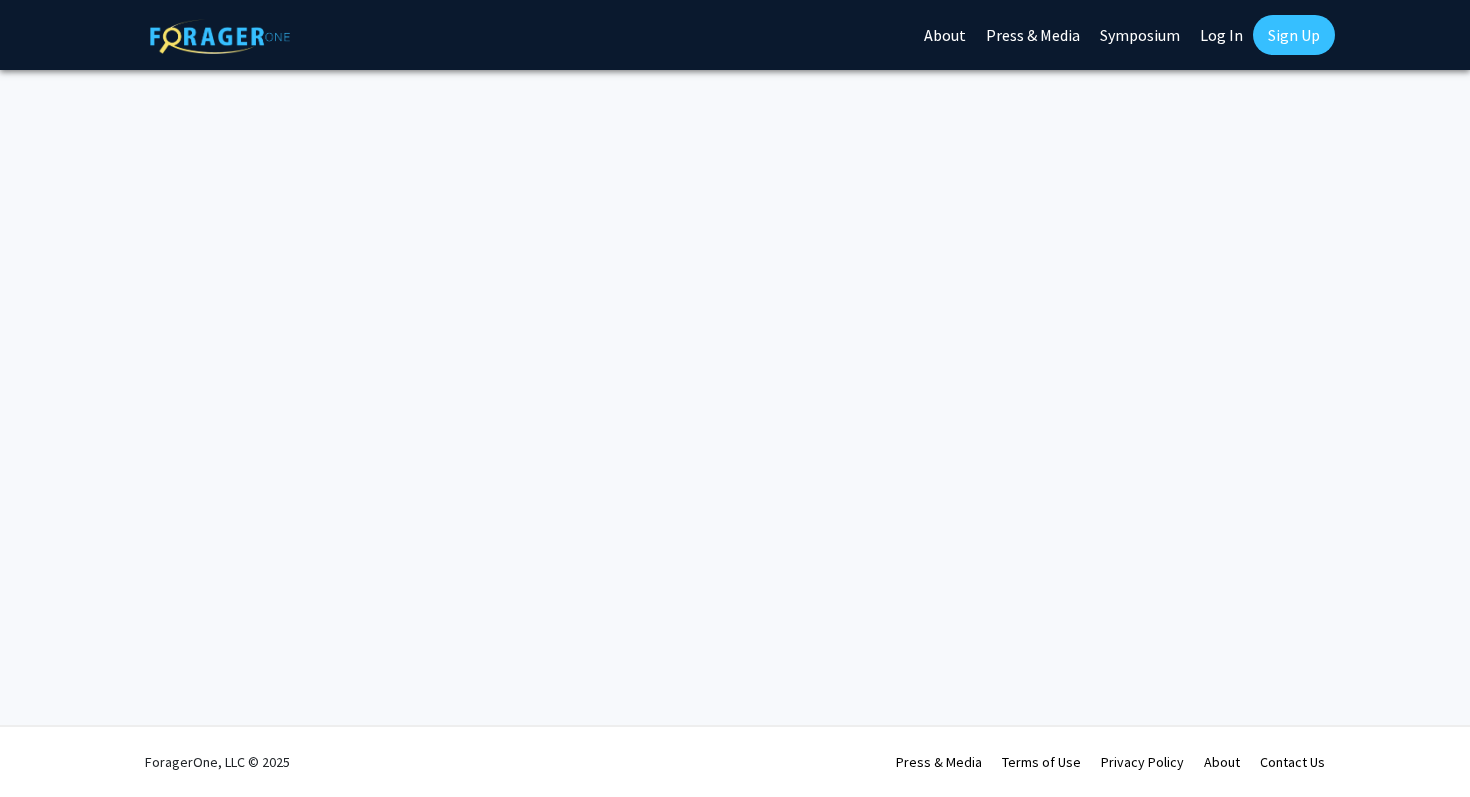 scroll, scrollTop: 0, scrollLeft: 0, axis: both 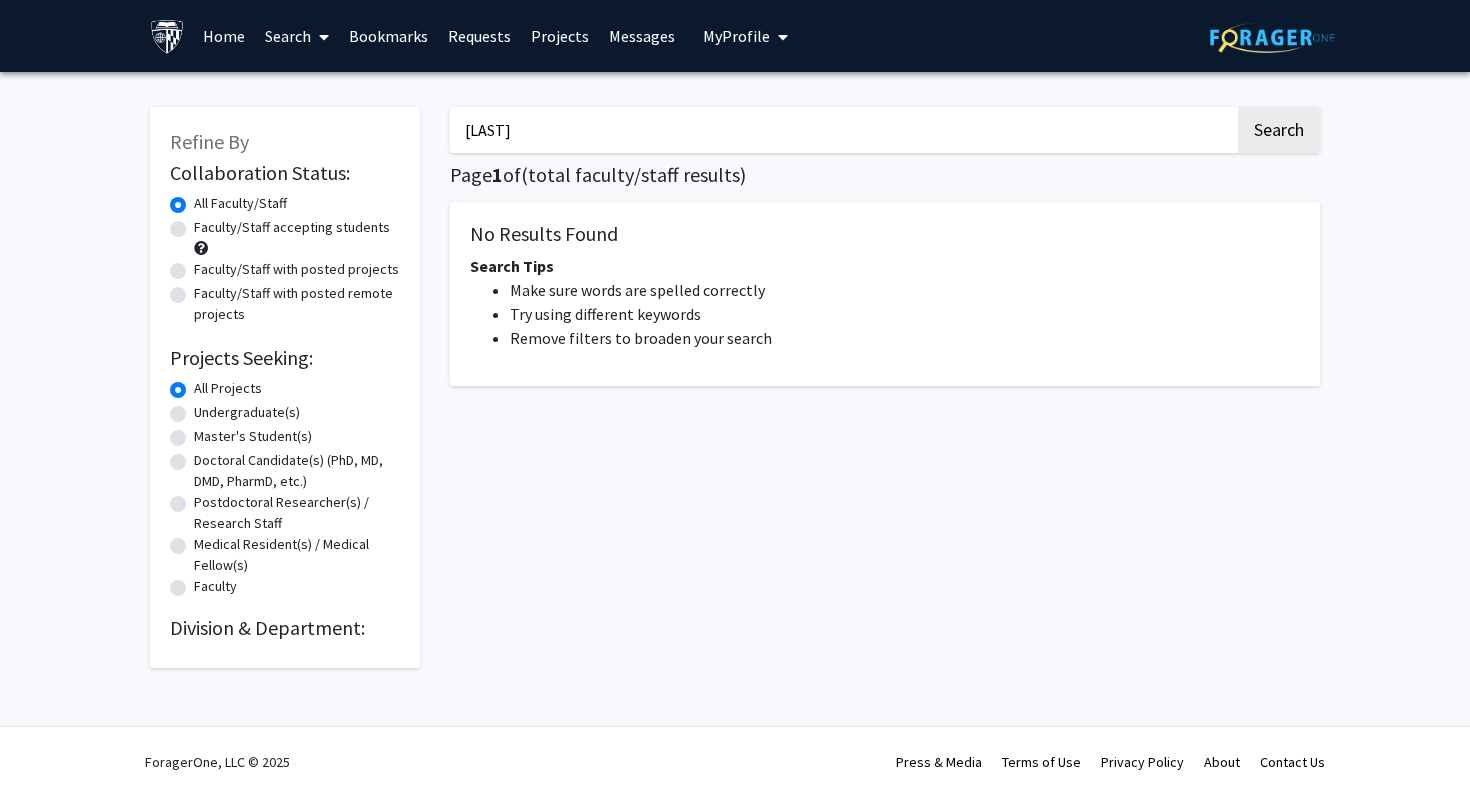 click on "[LAST]" at bounding box center [842, 130] 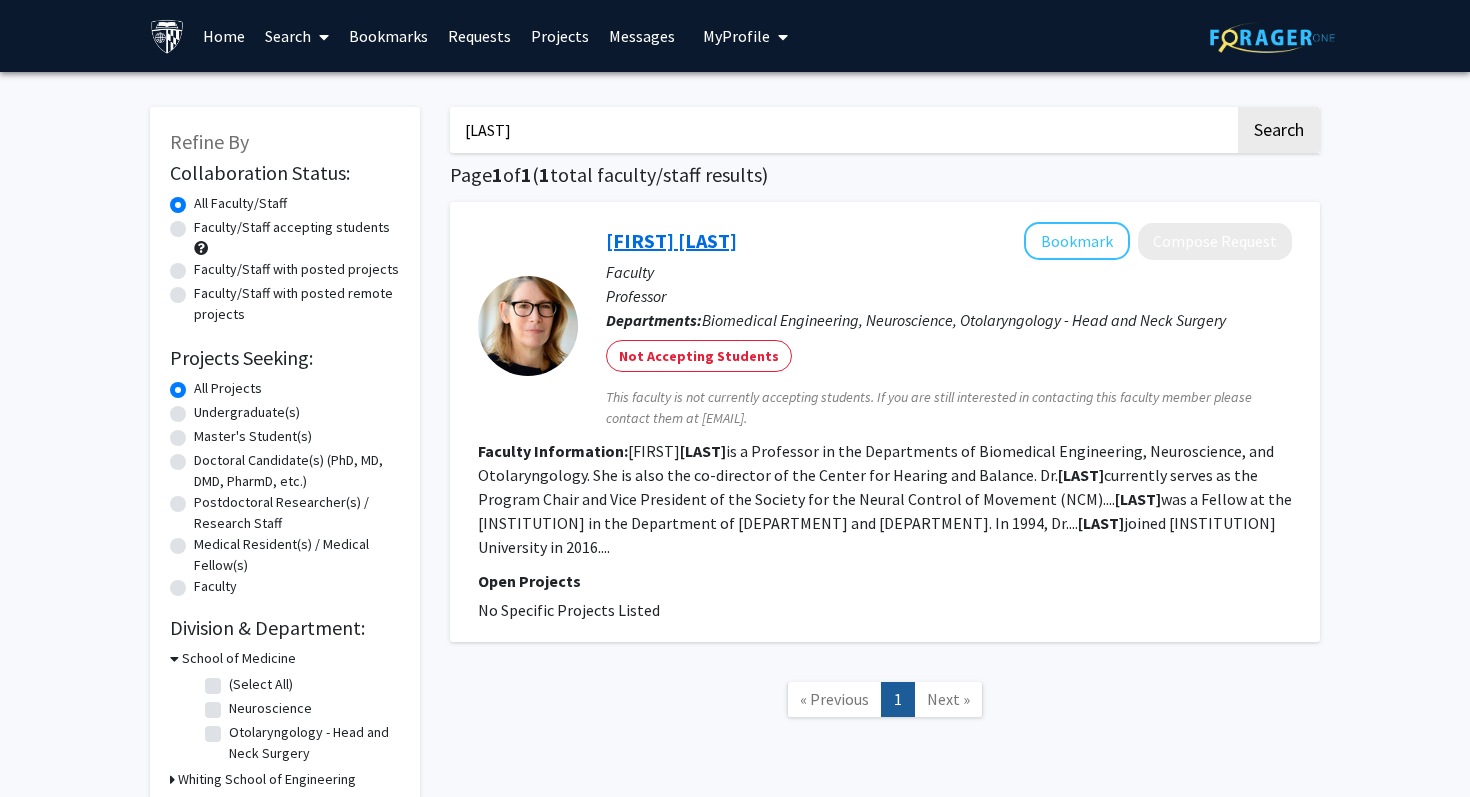 click on "[FIRST] [LAST]" 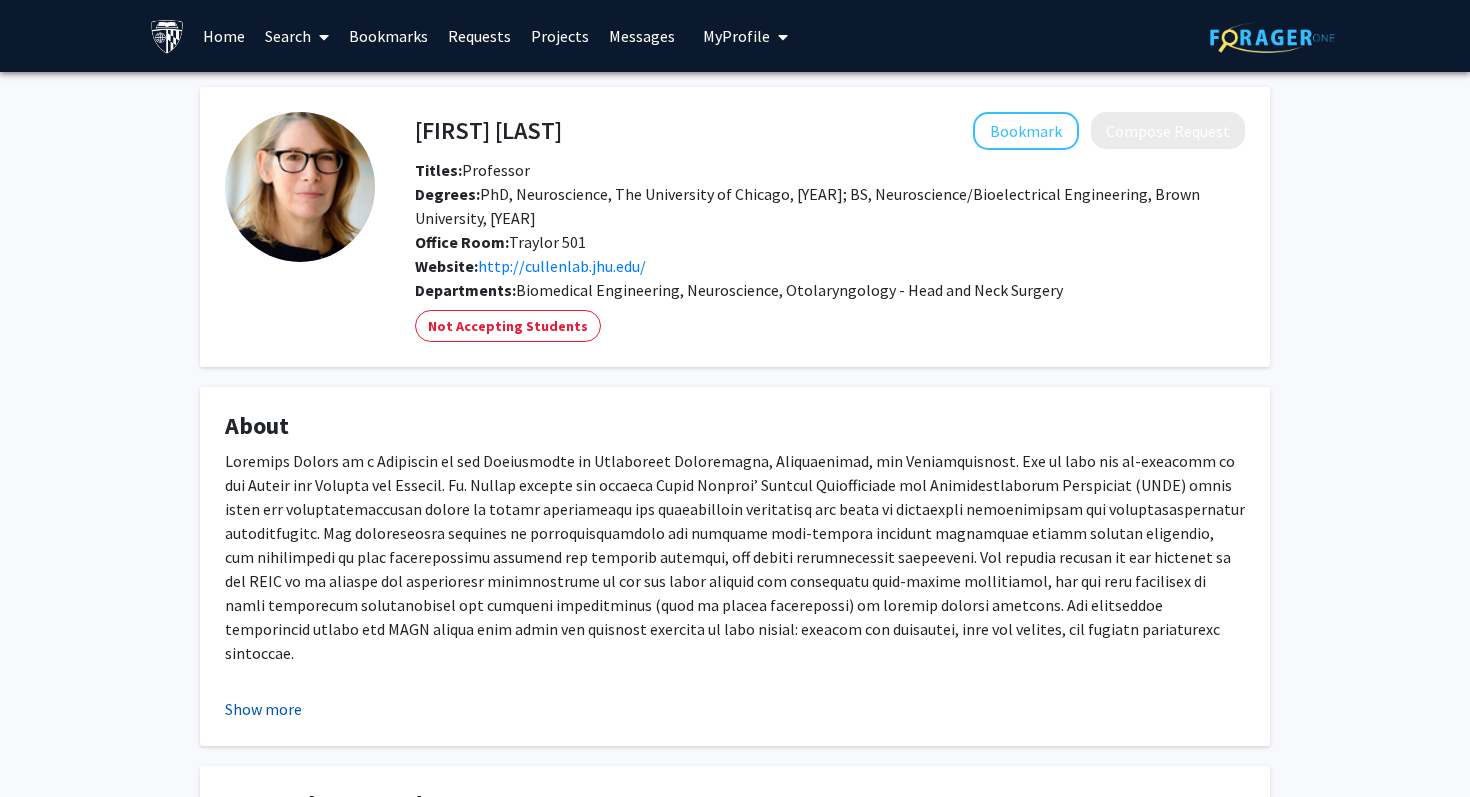 click on "Show more" 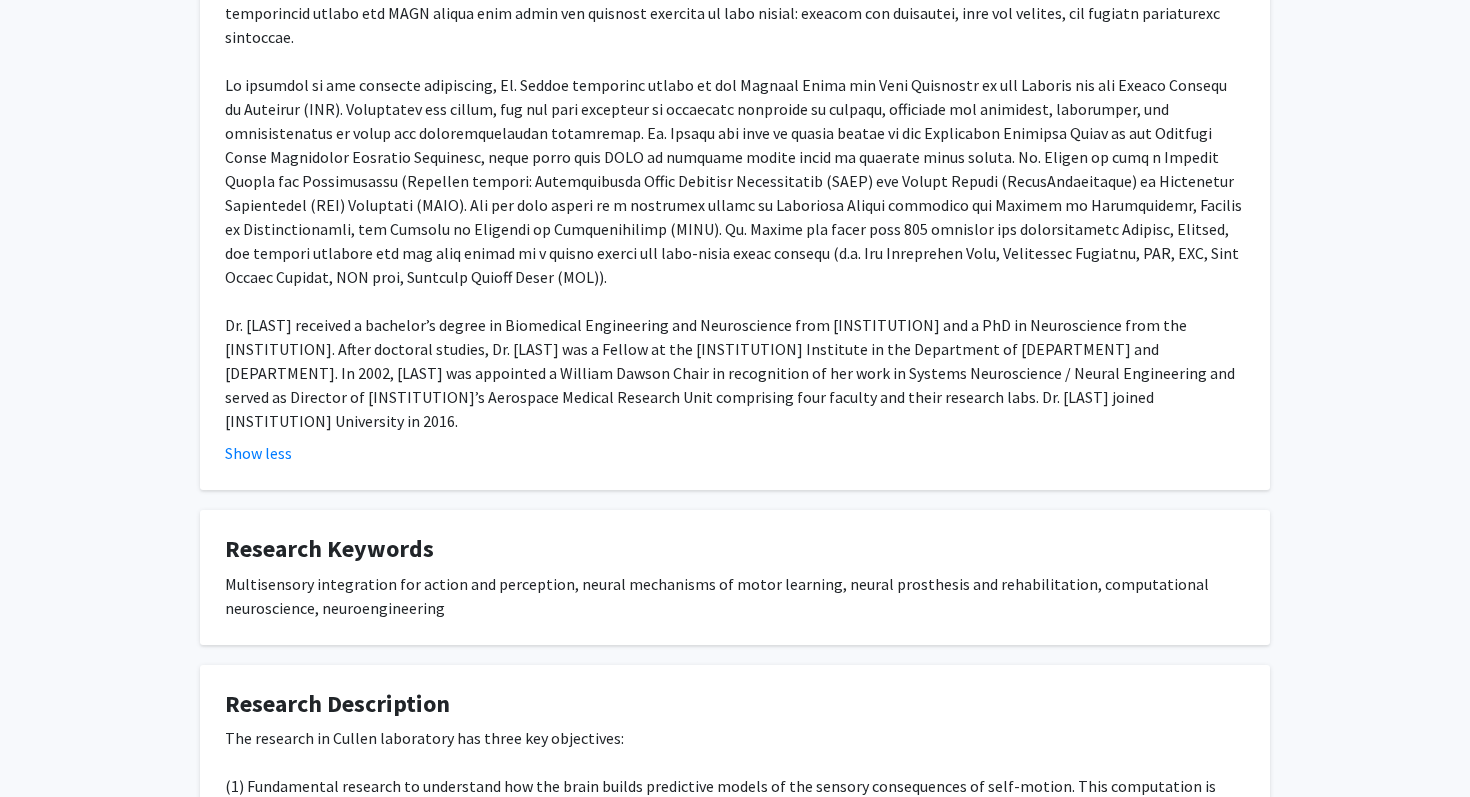 scroll, scrollTop: 0, scrollLeft: 0, axis: both 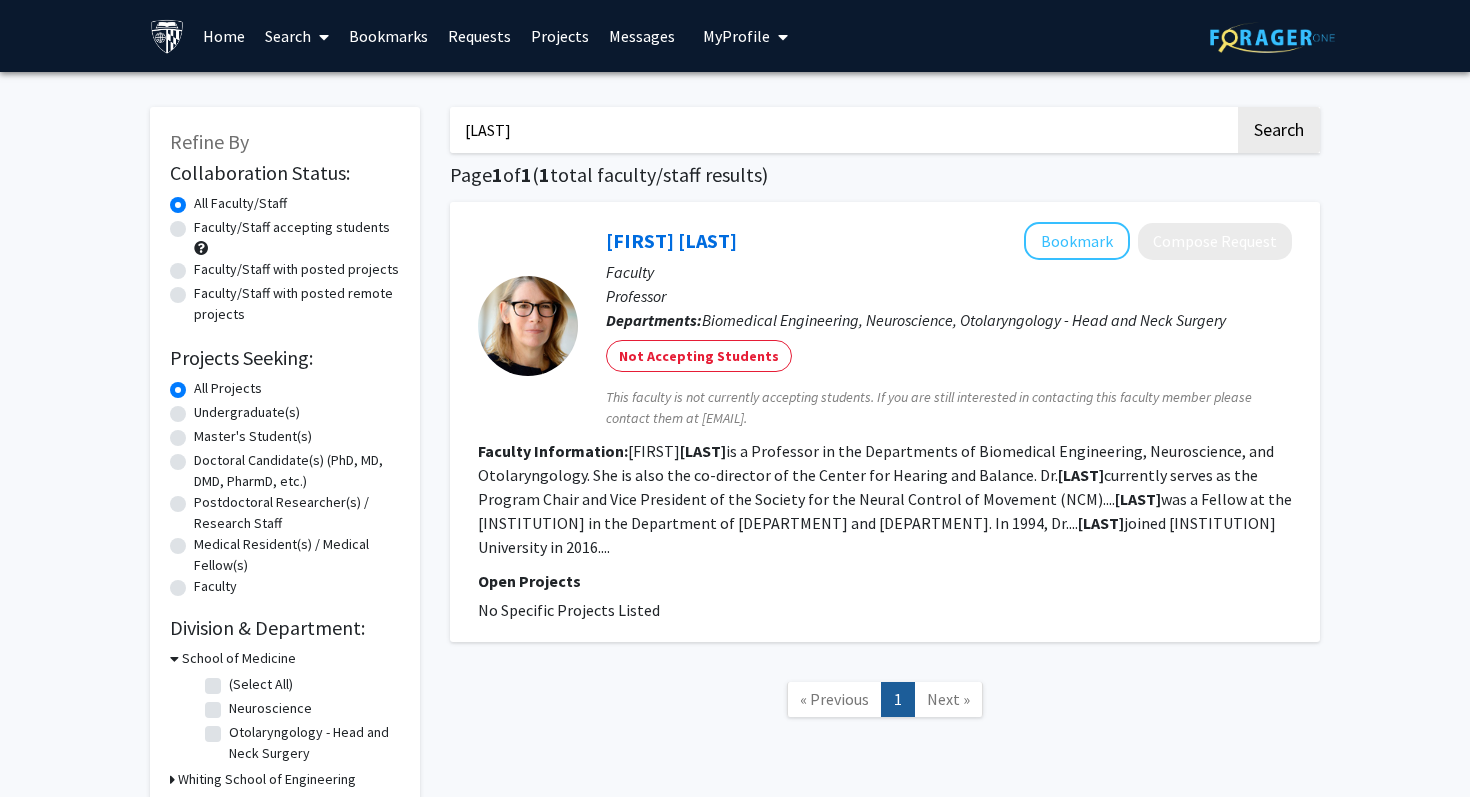 click on "cullen" at bounding box center [842, 130] 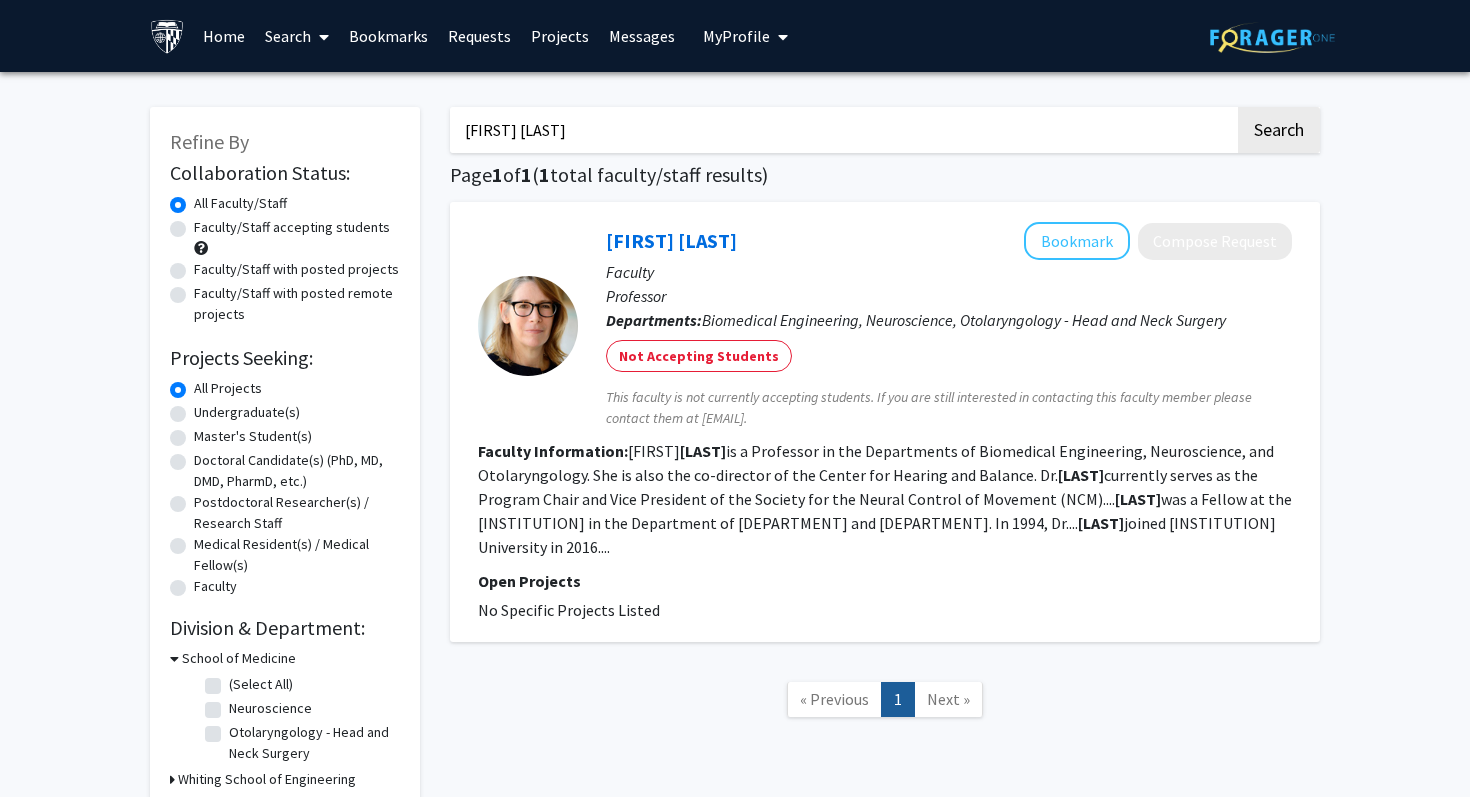 type on "James Knierim" 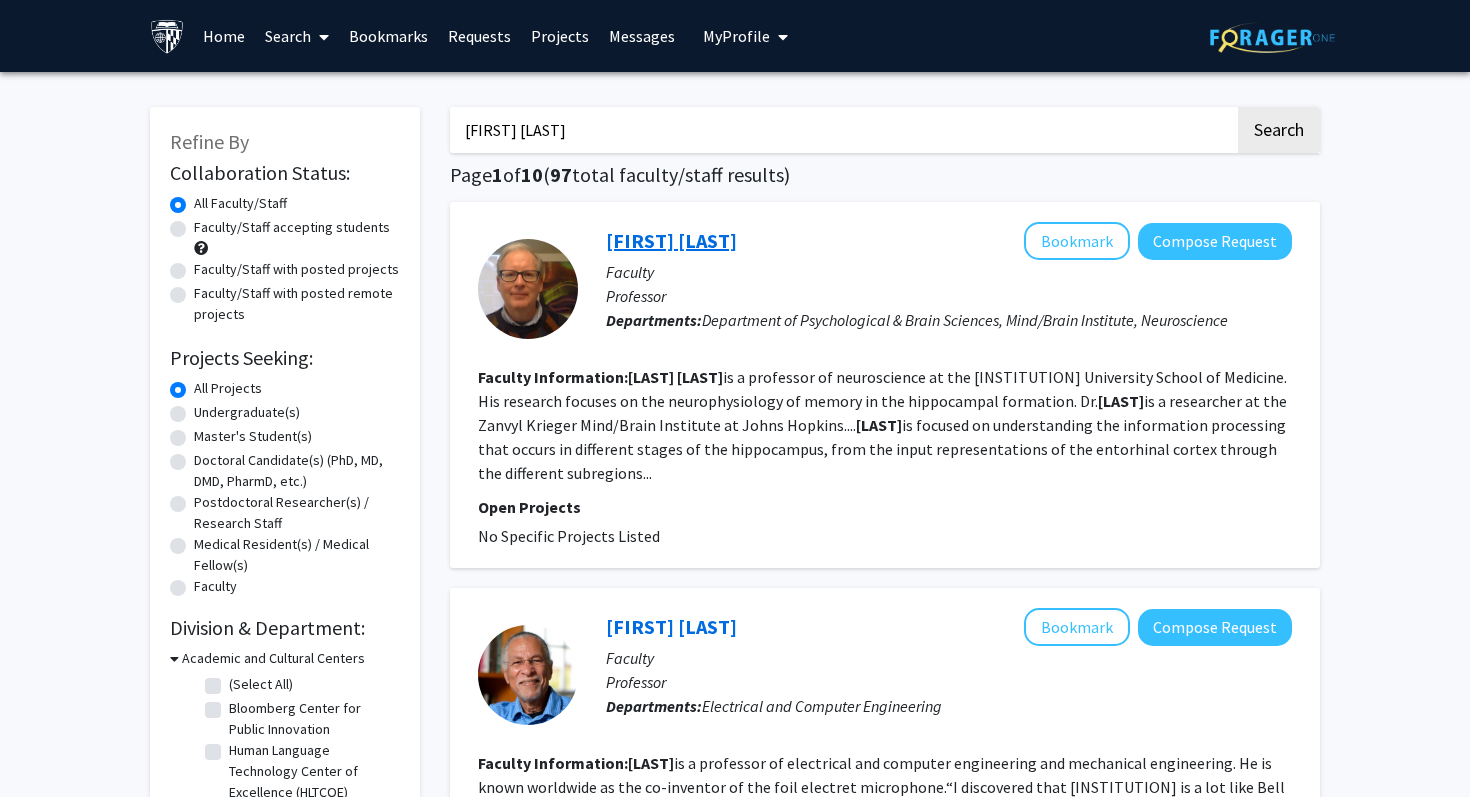 click on "James Knierim" 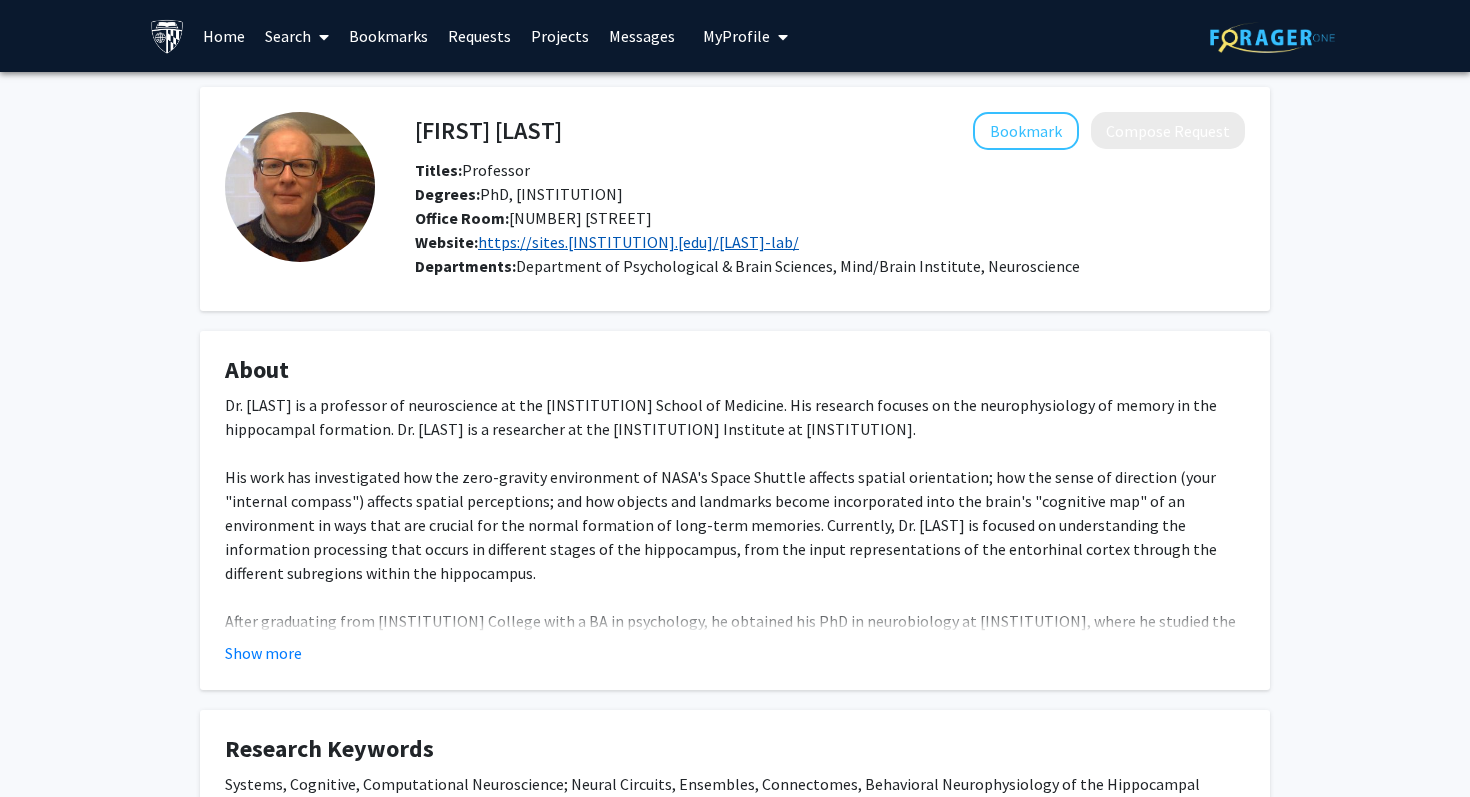 click on "https://sites.krieger.jhu.edu/knierim-lab/" 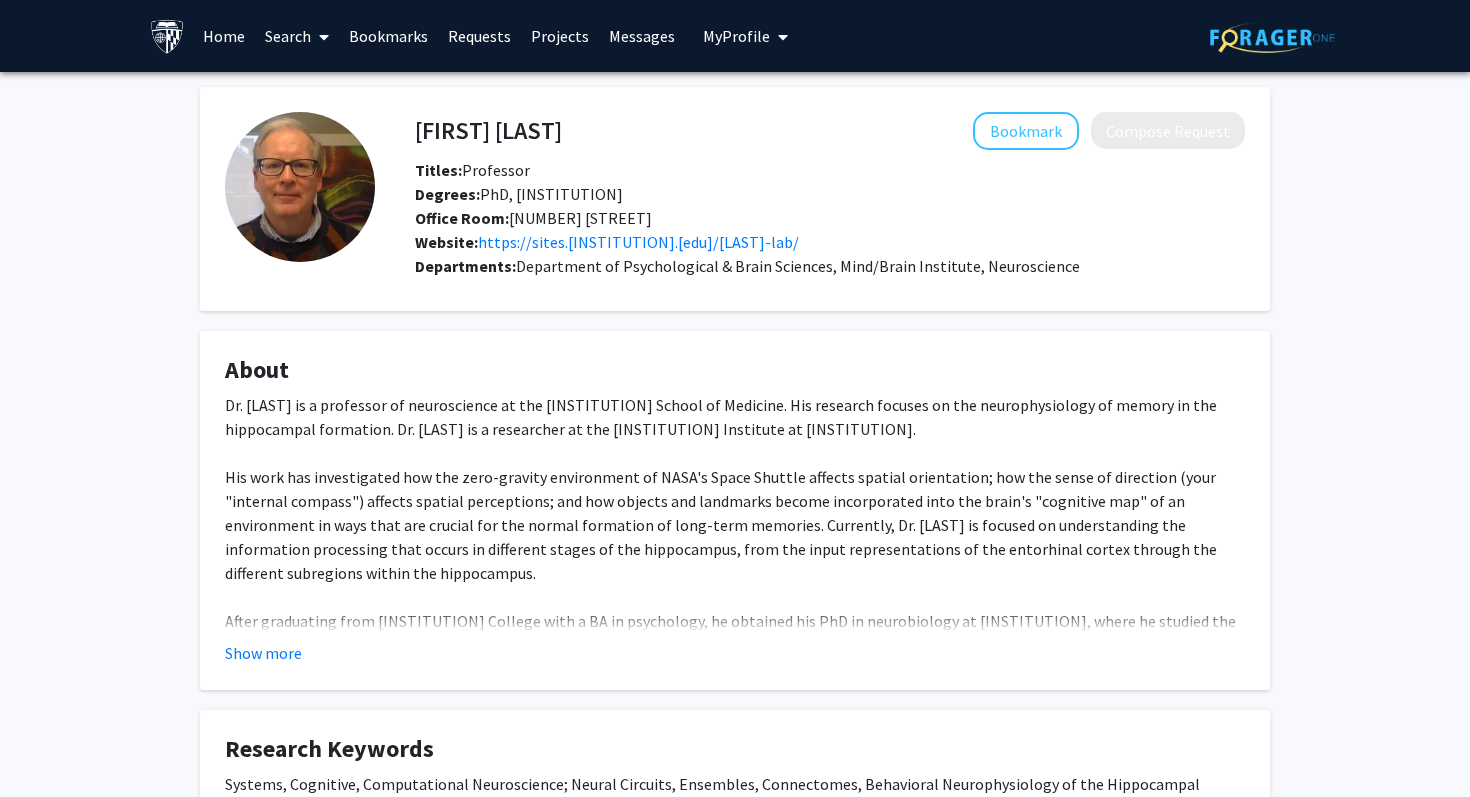 click on "Show more" 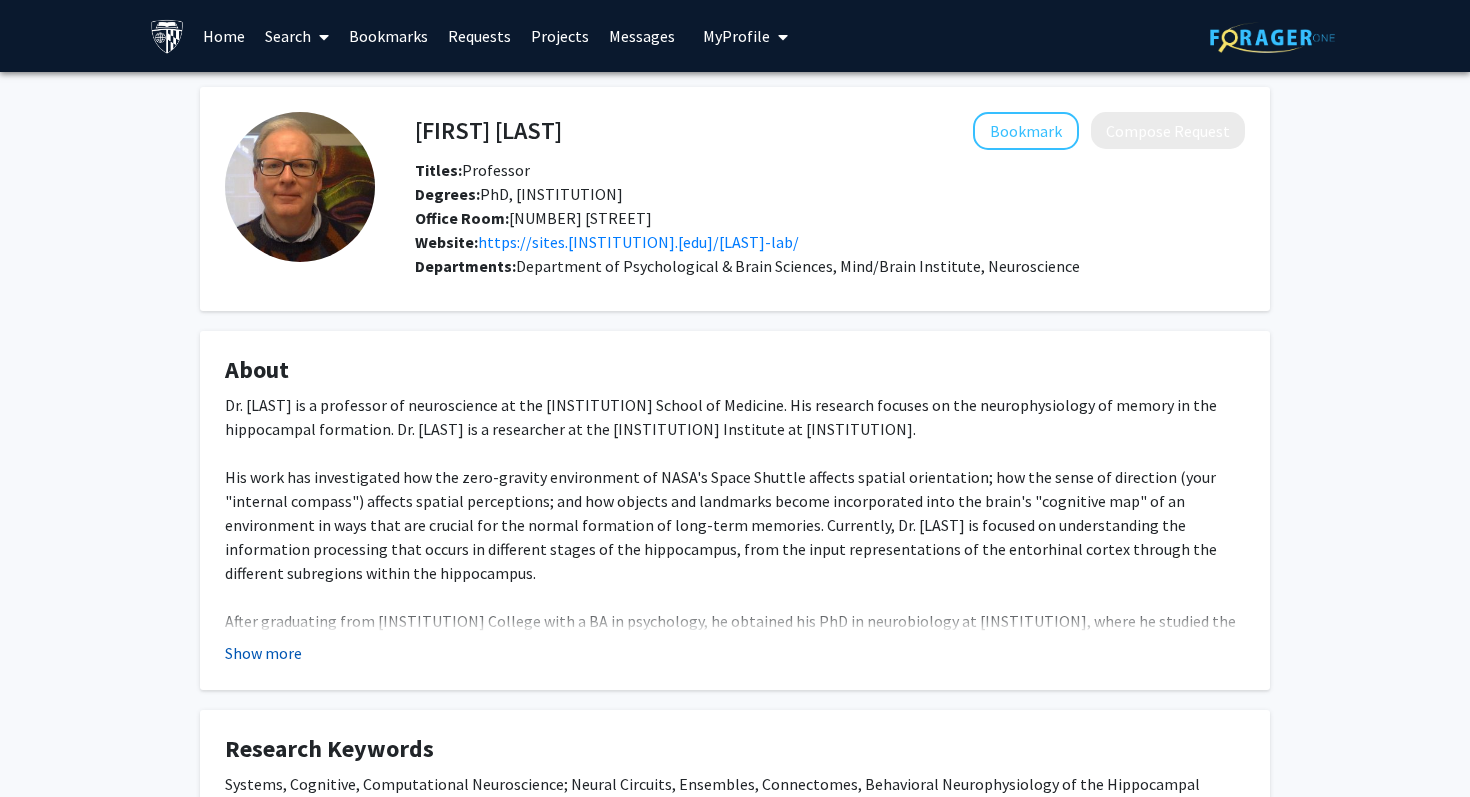 click on "Show more" 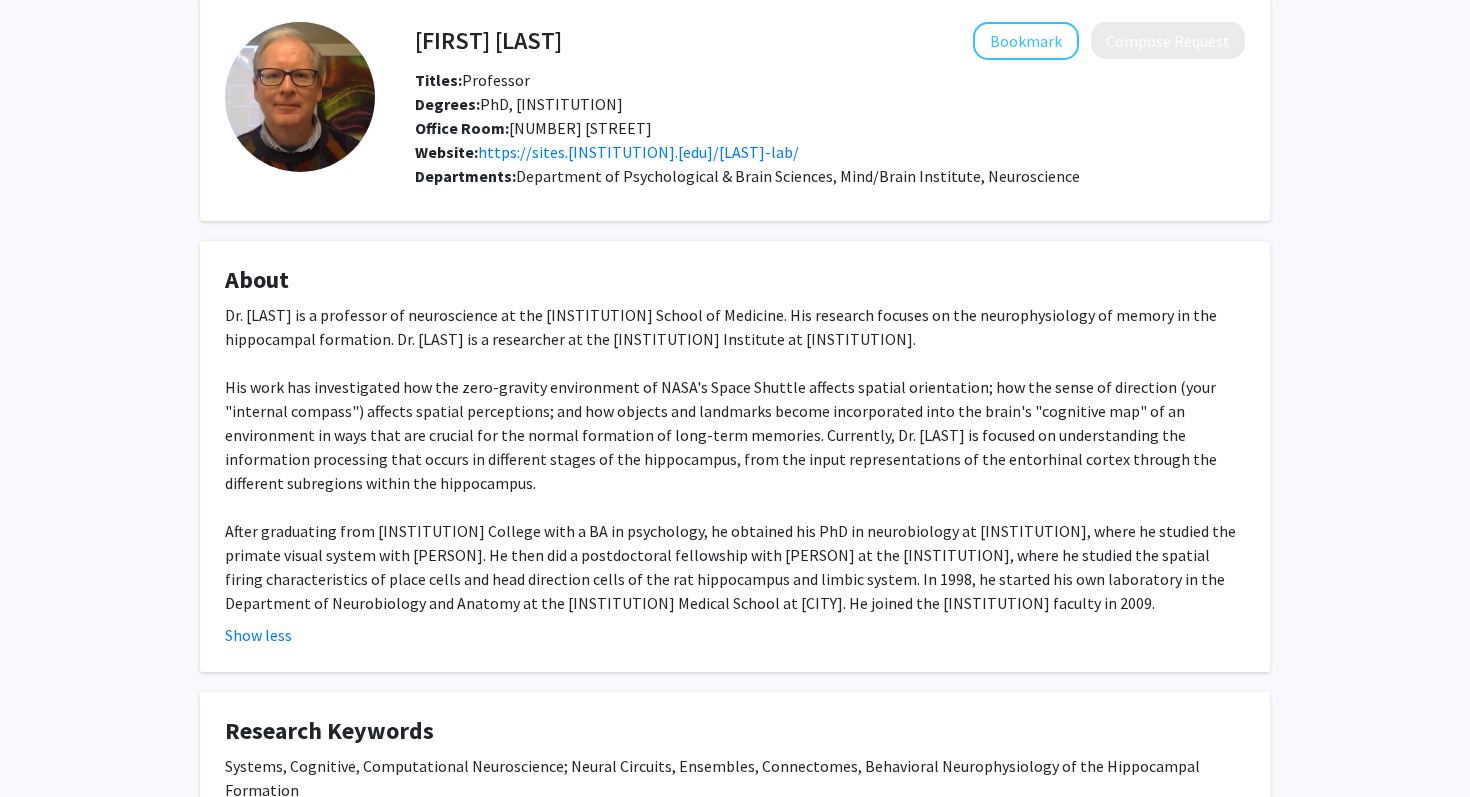 scroll, scrollTop: 93, scrollLeft: 0, axis: vertical 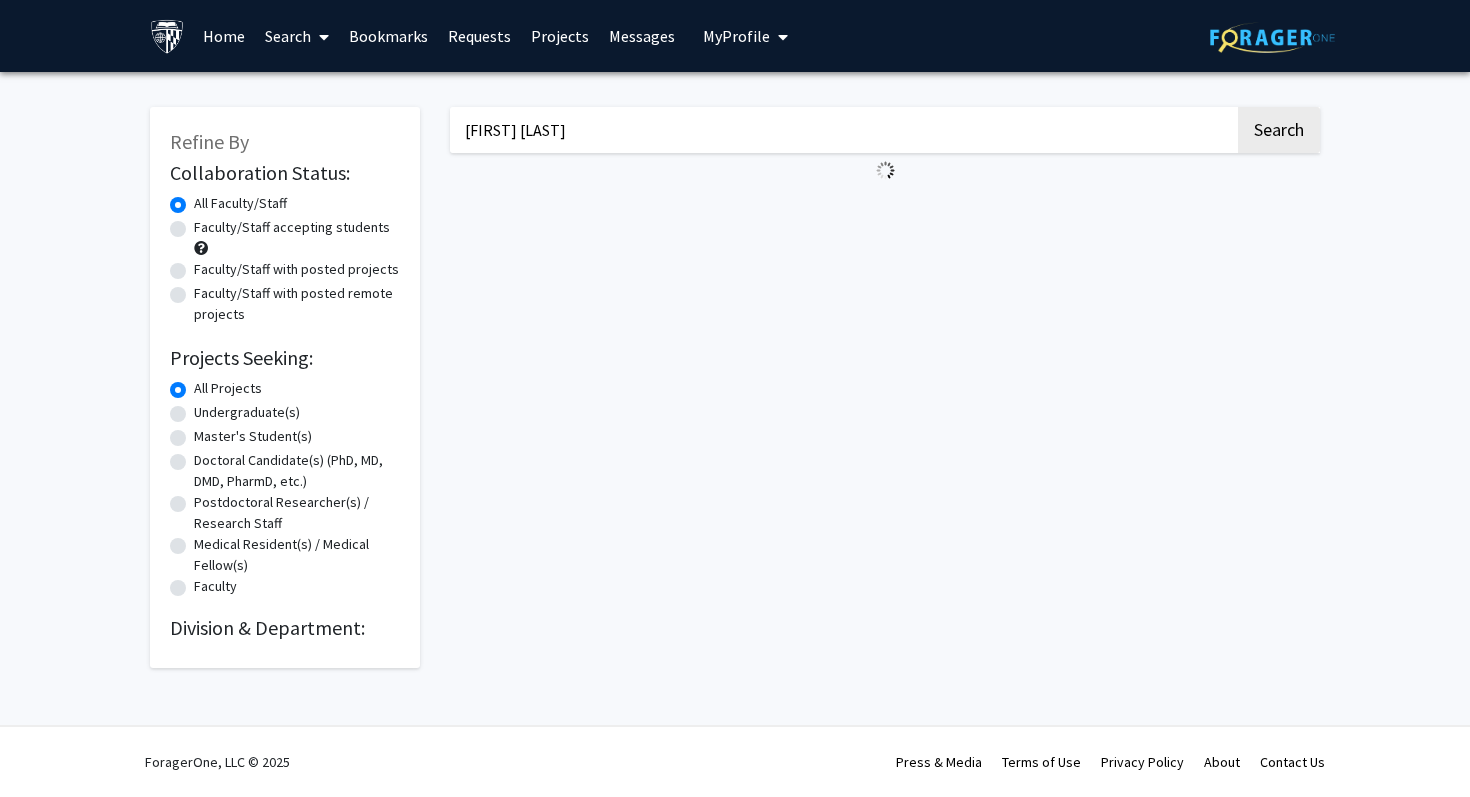 click on "James Knierim" at bounding box center (842, 130) 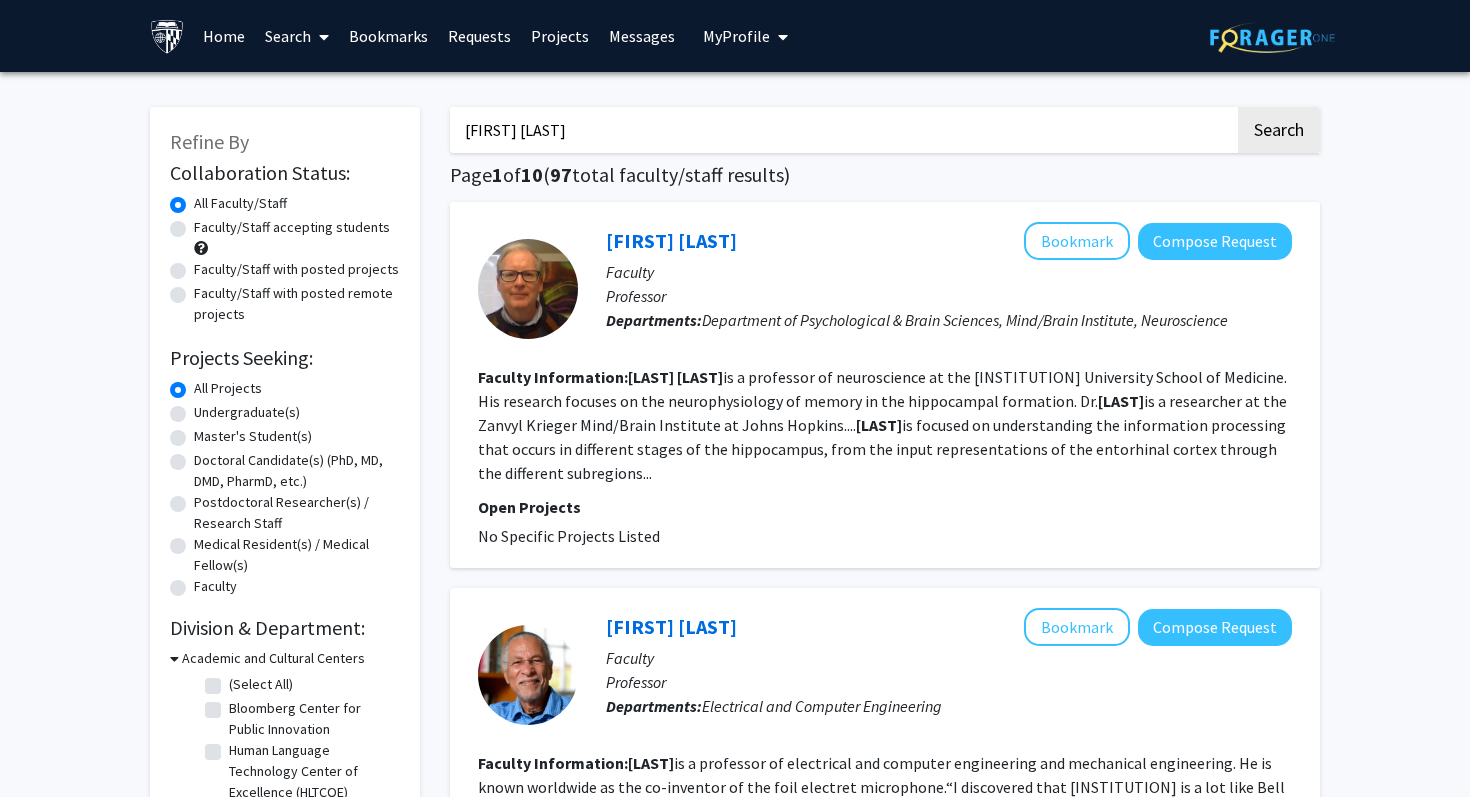 click on "Search" 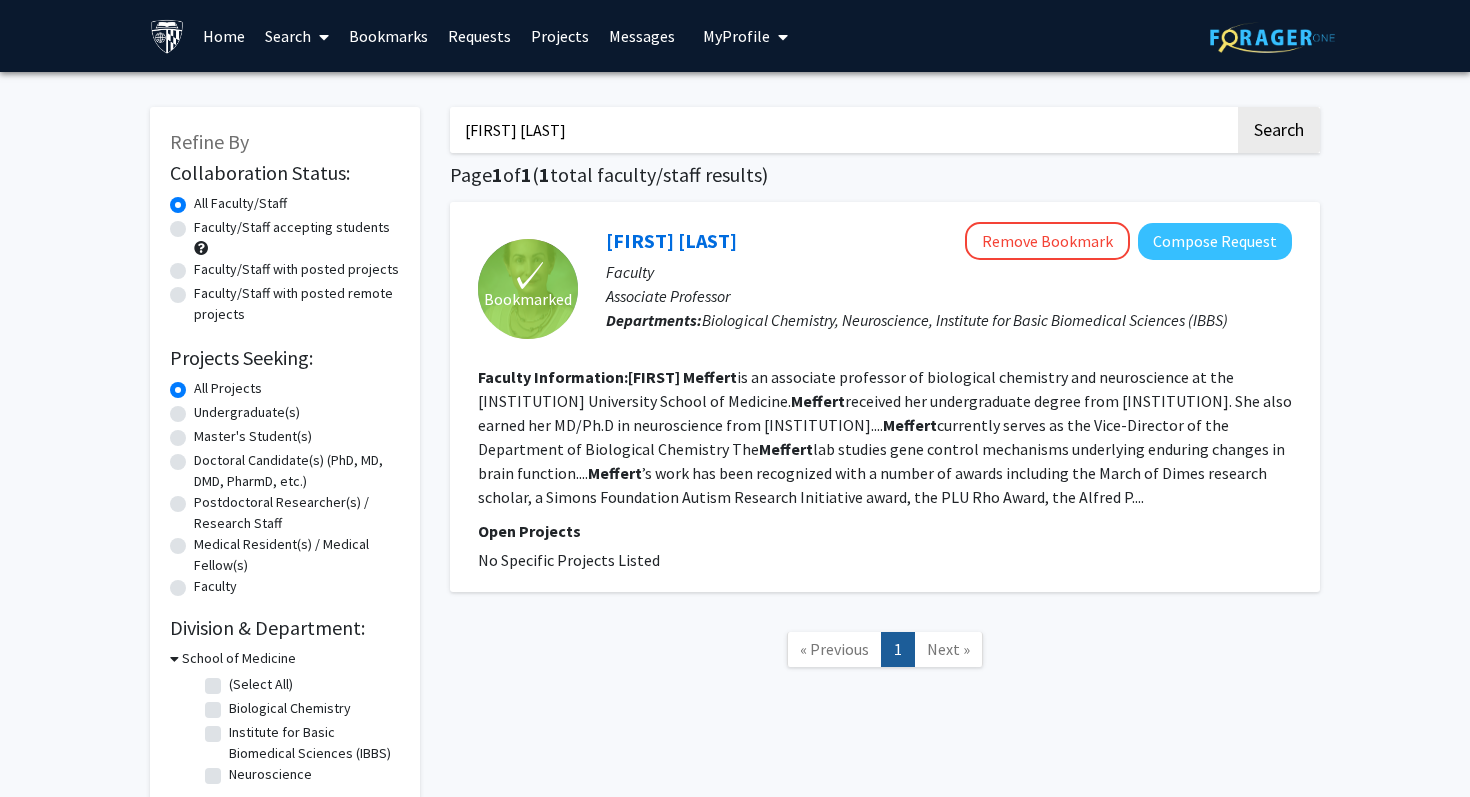 paste on "Kristina Nielsen" 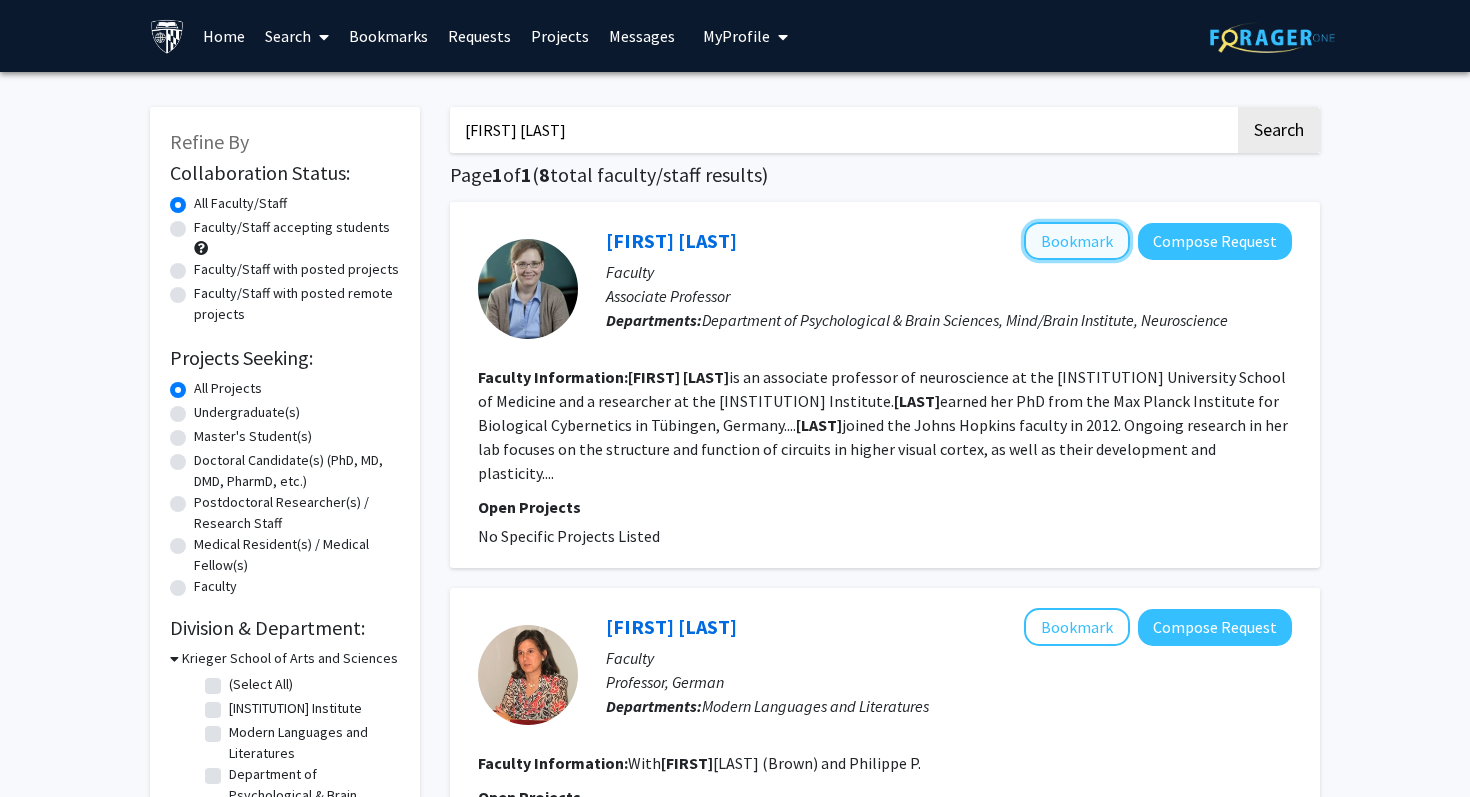 click on "Bookmark" 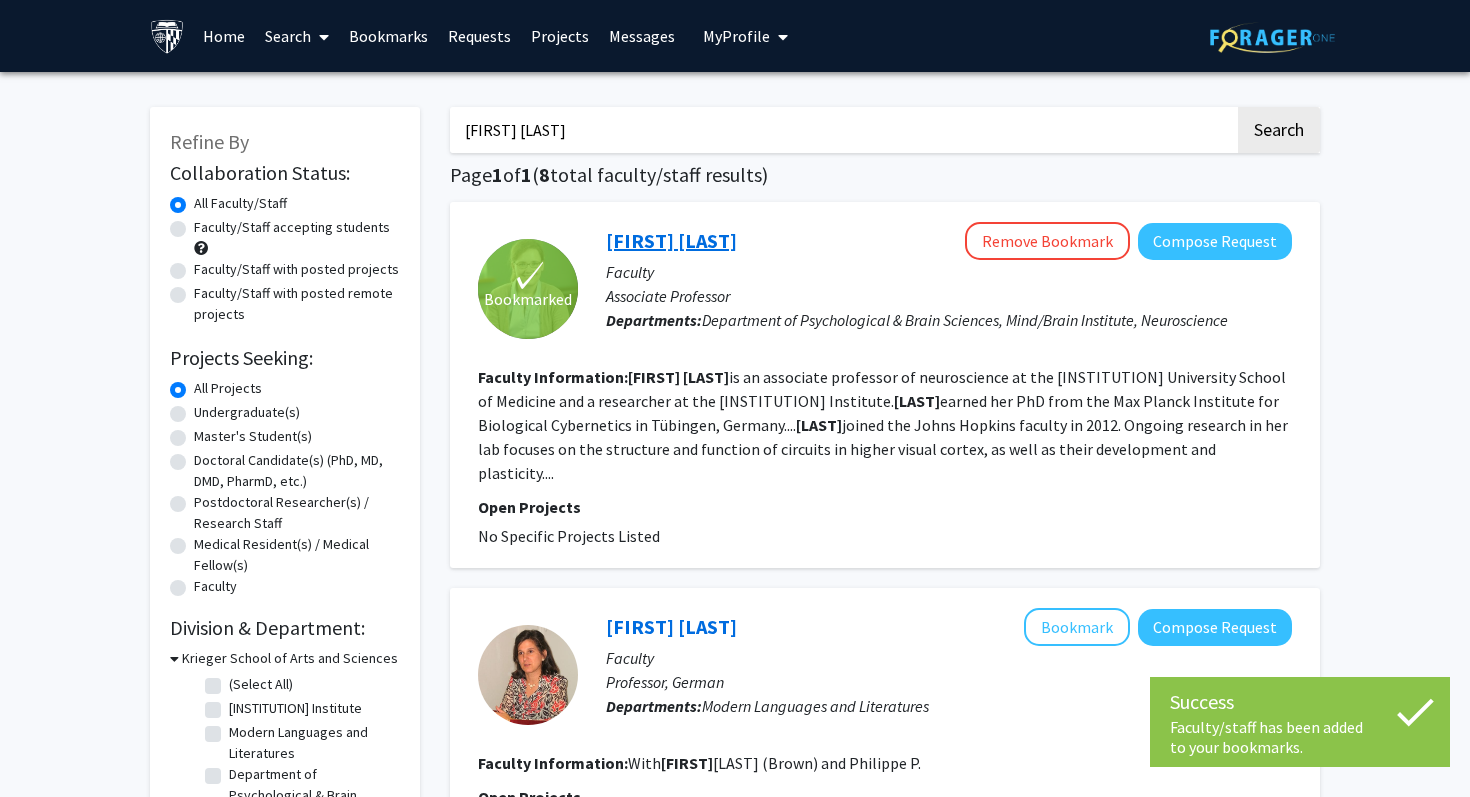 click on "Kristina Nielsen" 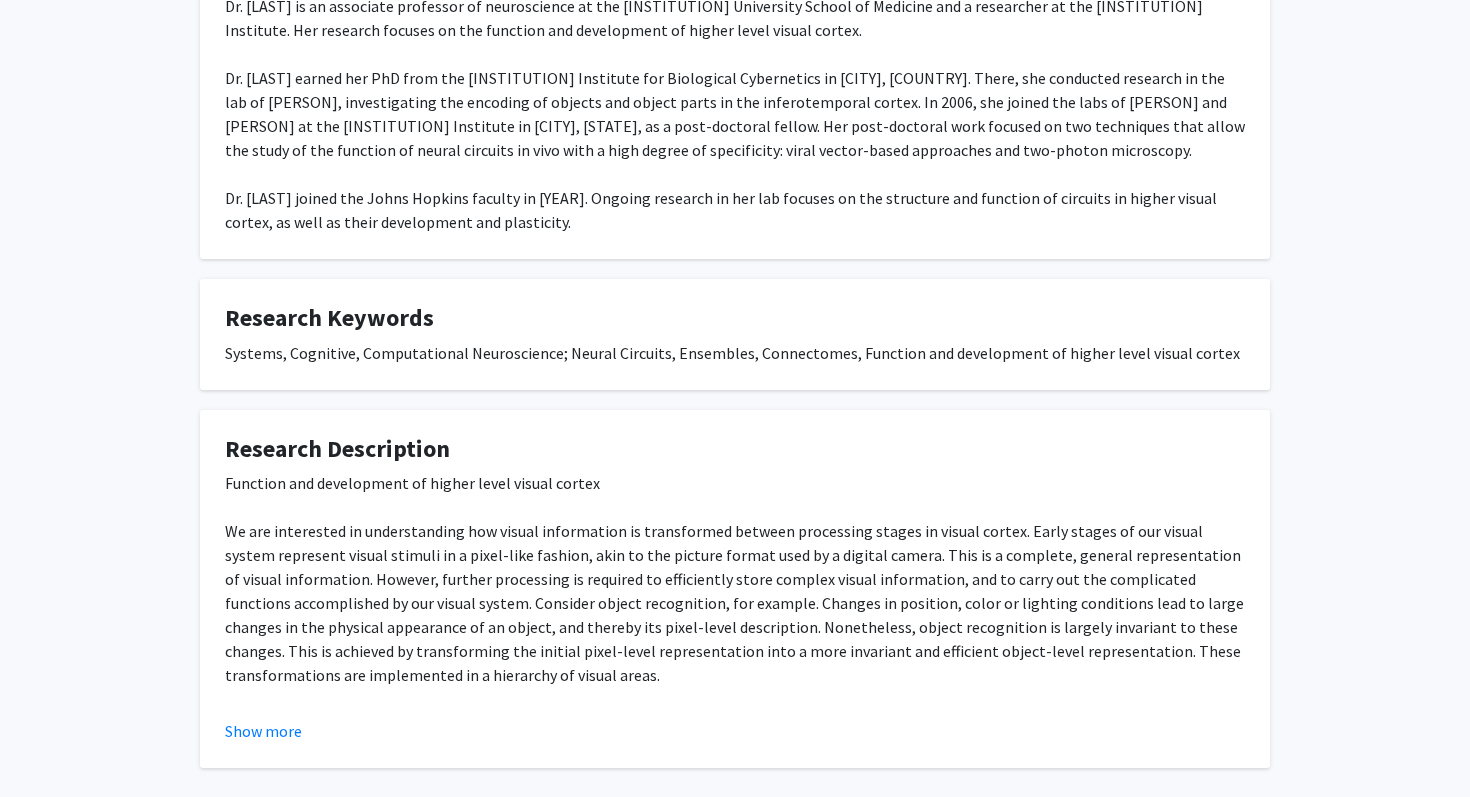 scroll, scrollTop: 0, scrollLeft: 0, axis: both 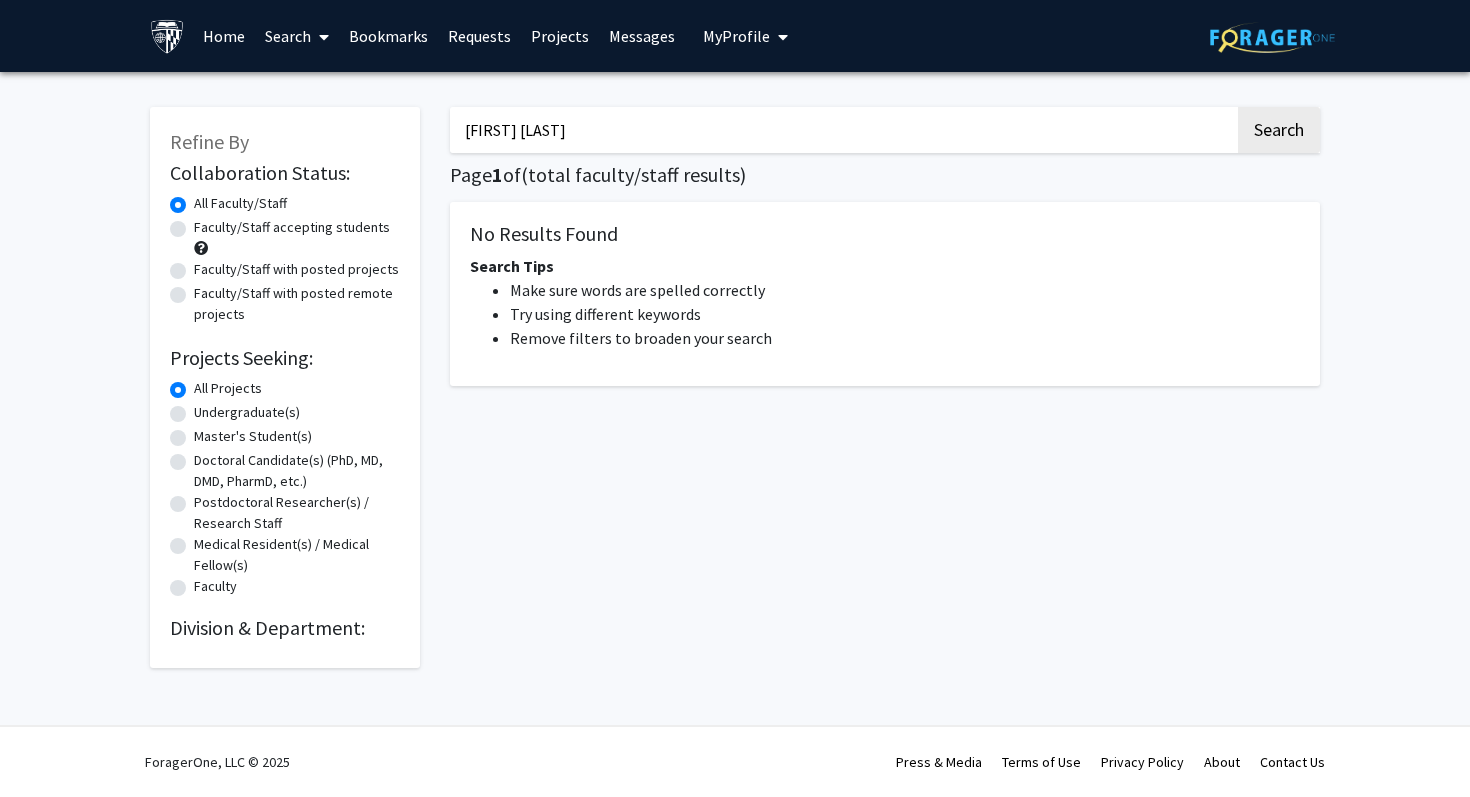 click on "Kristina Nielsen" at bounding box center [842, 130] 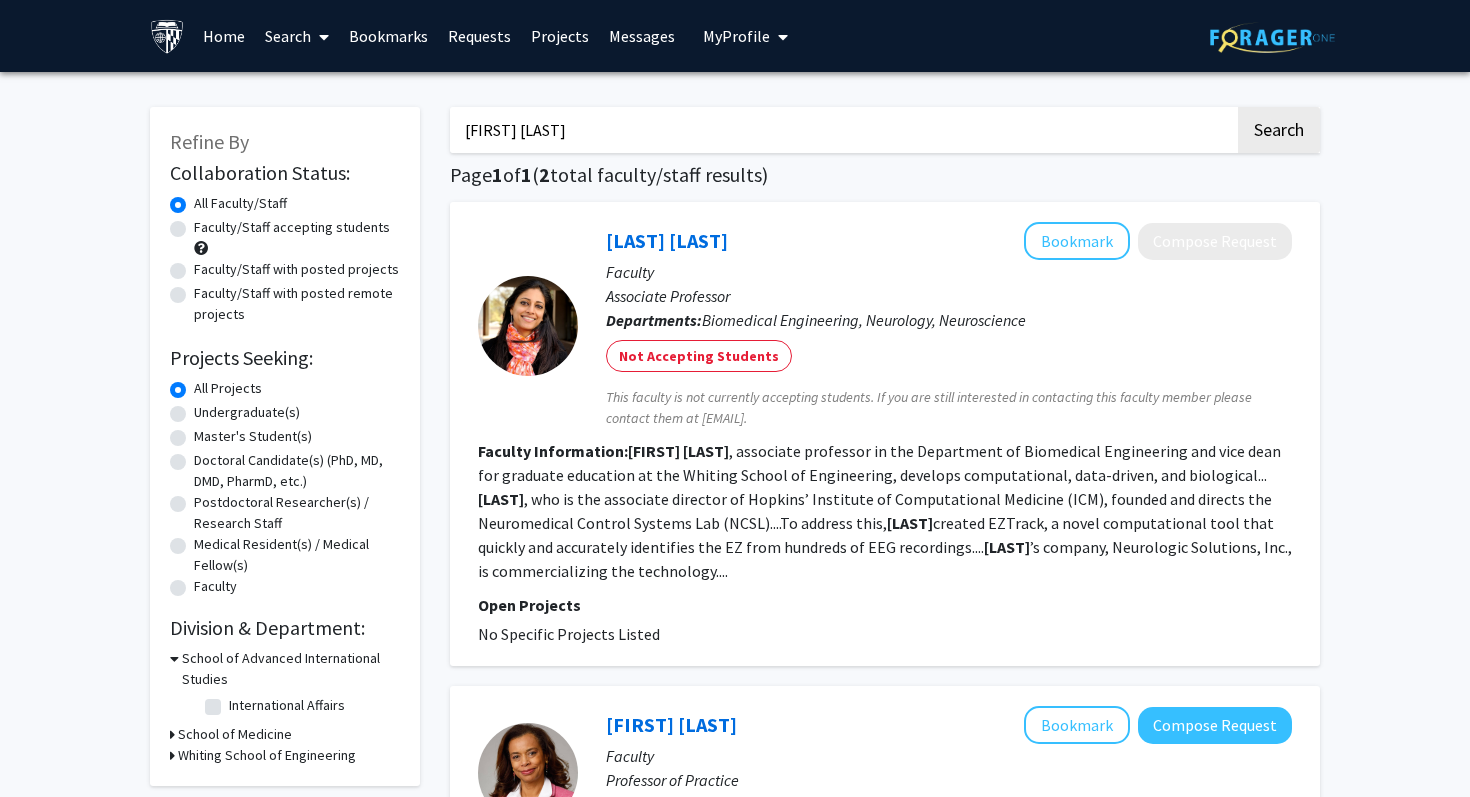 paste on "Kechen Zhang" 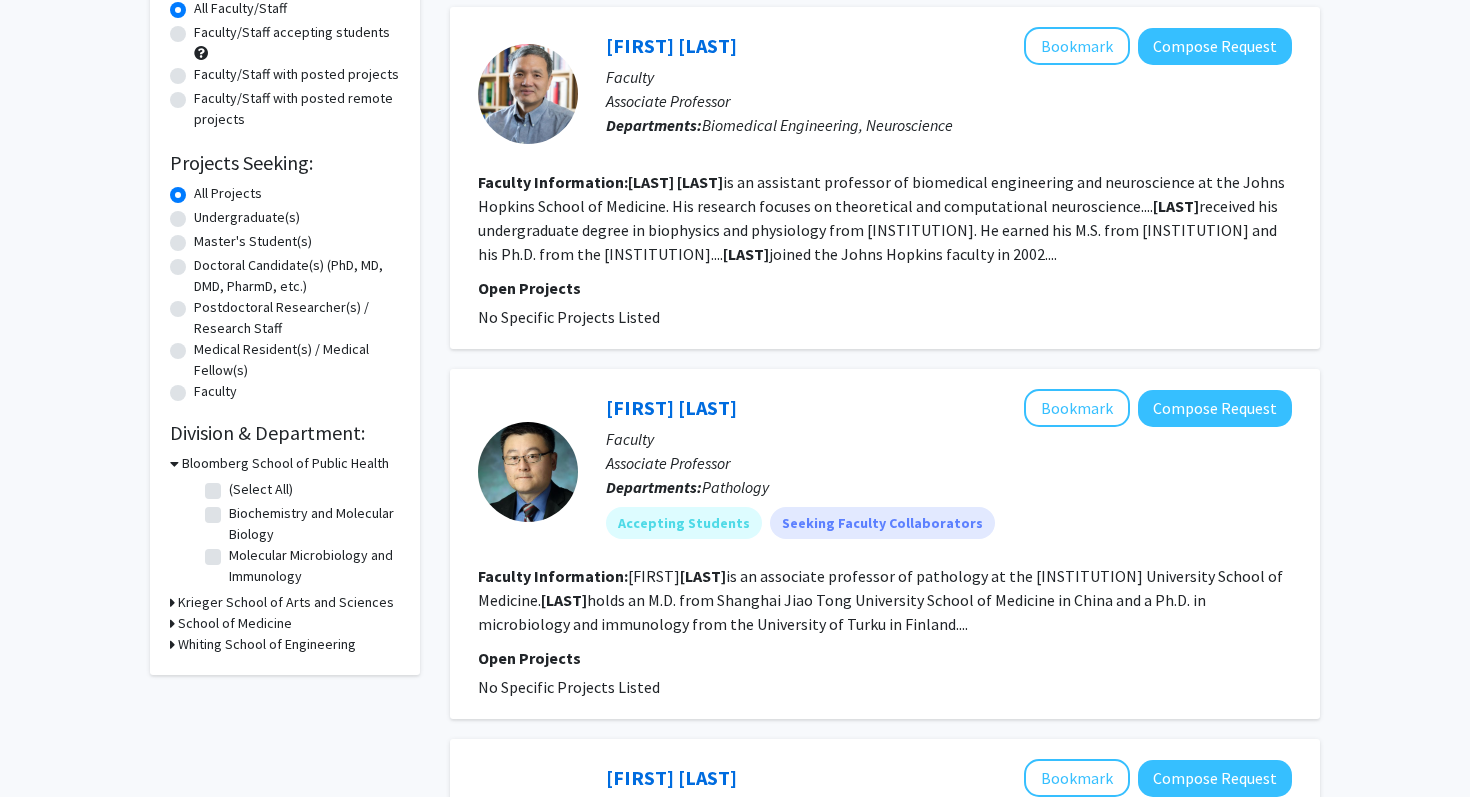 scroll, scrollTop: 102, scrollLeft: 0, axis: vertical 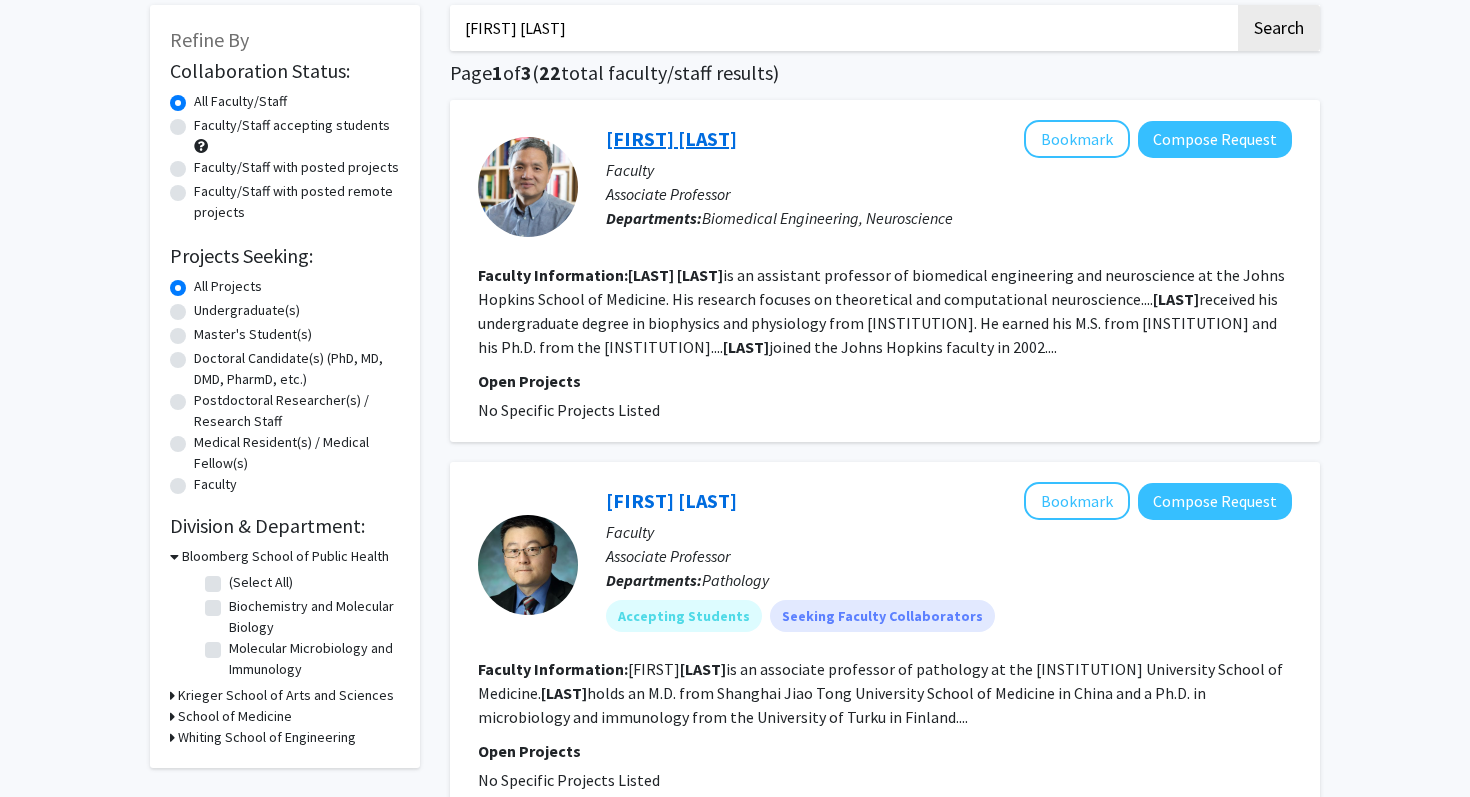 click on "Kechen Zhang" 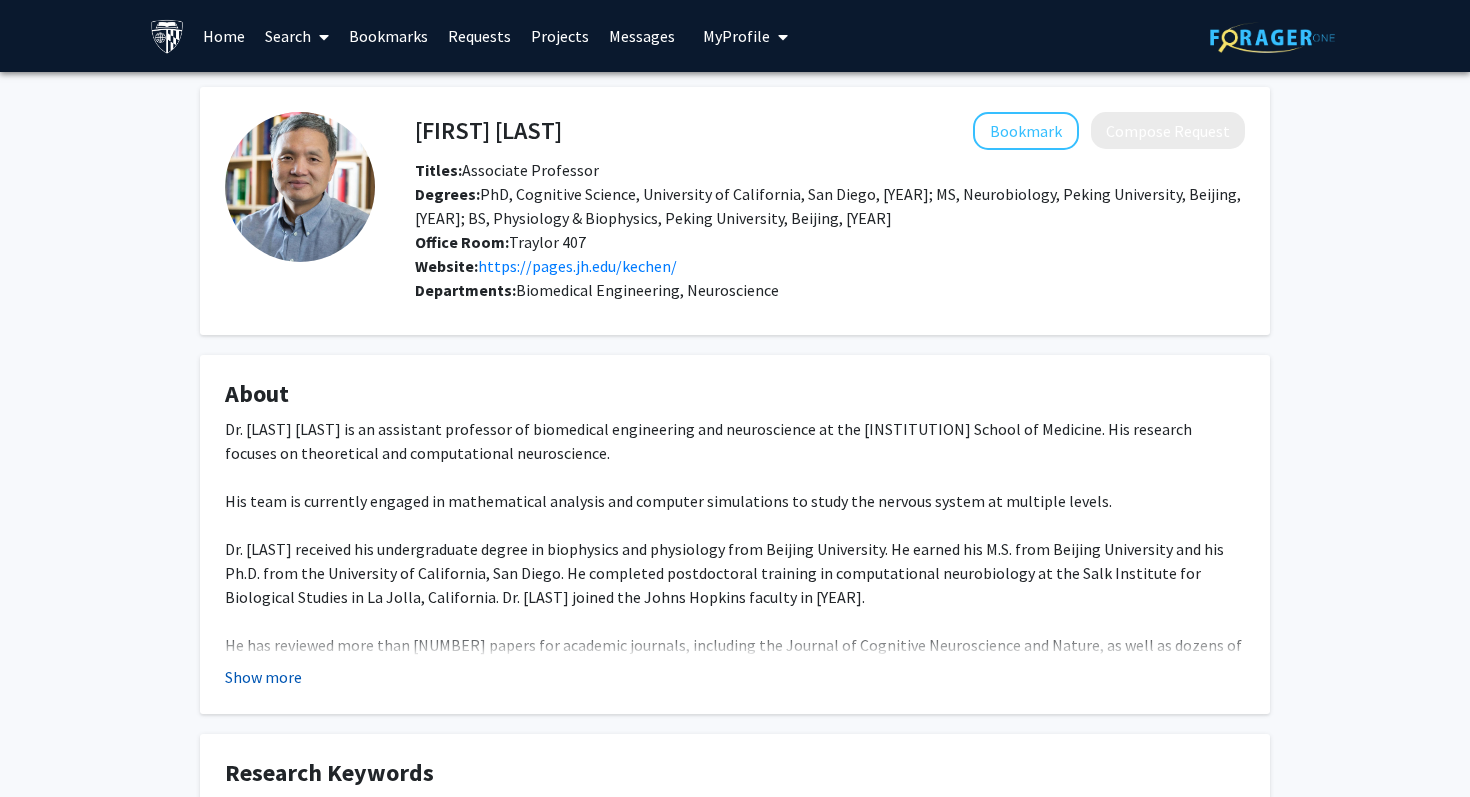 click on "Show more" 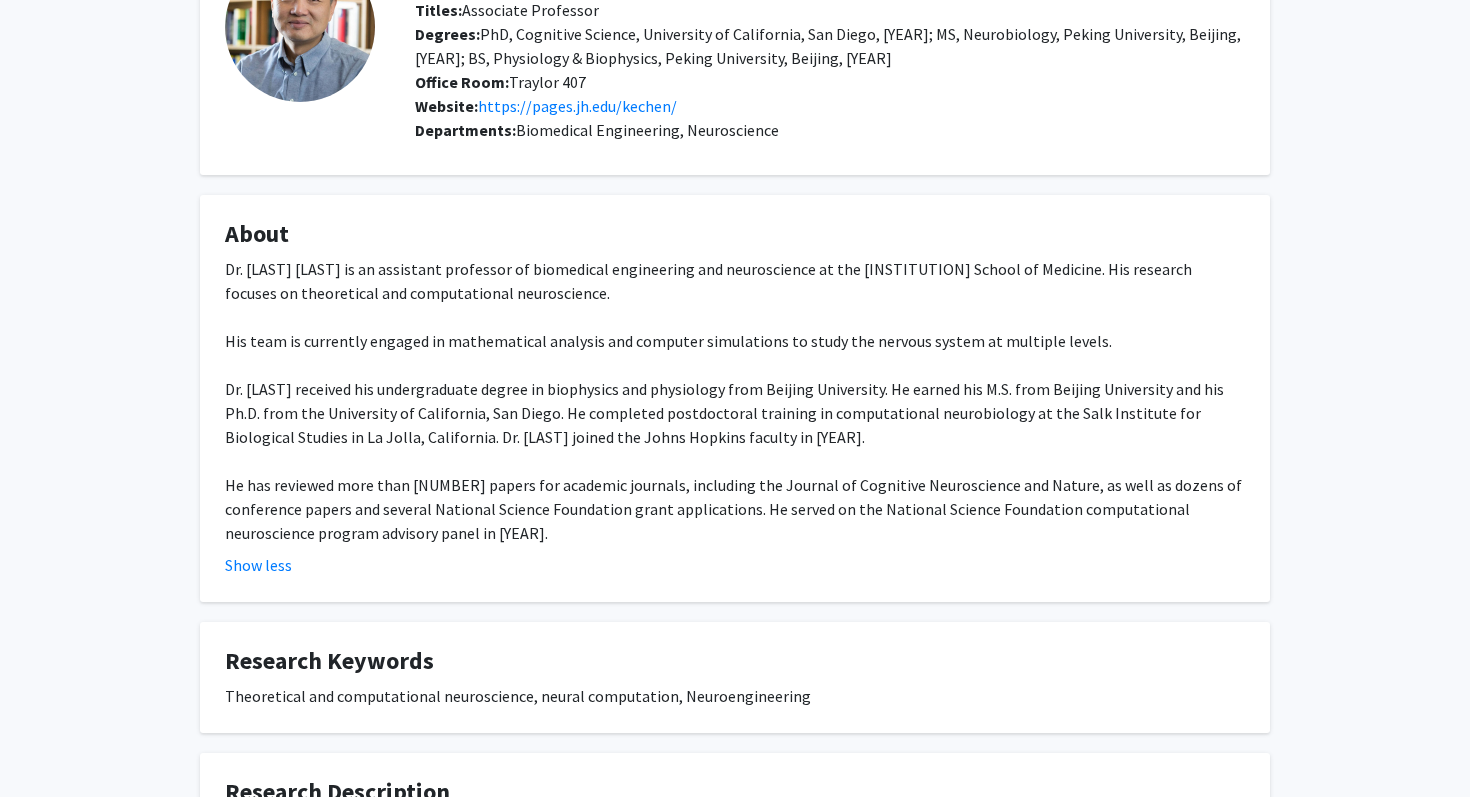 scroll, scrollTop: 0, scrollLeft: 0, axis: both 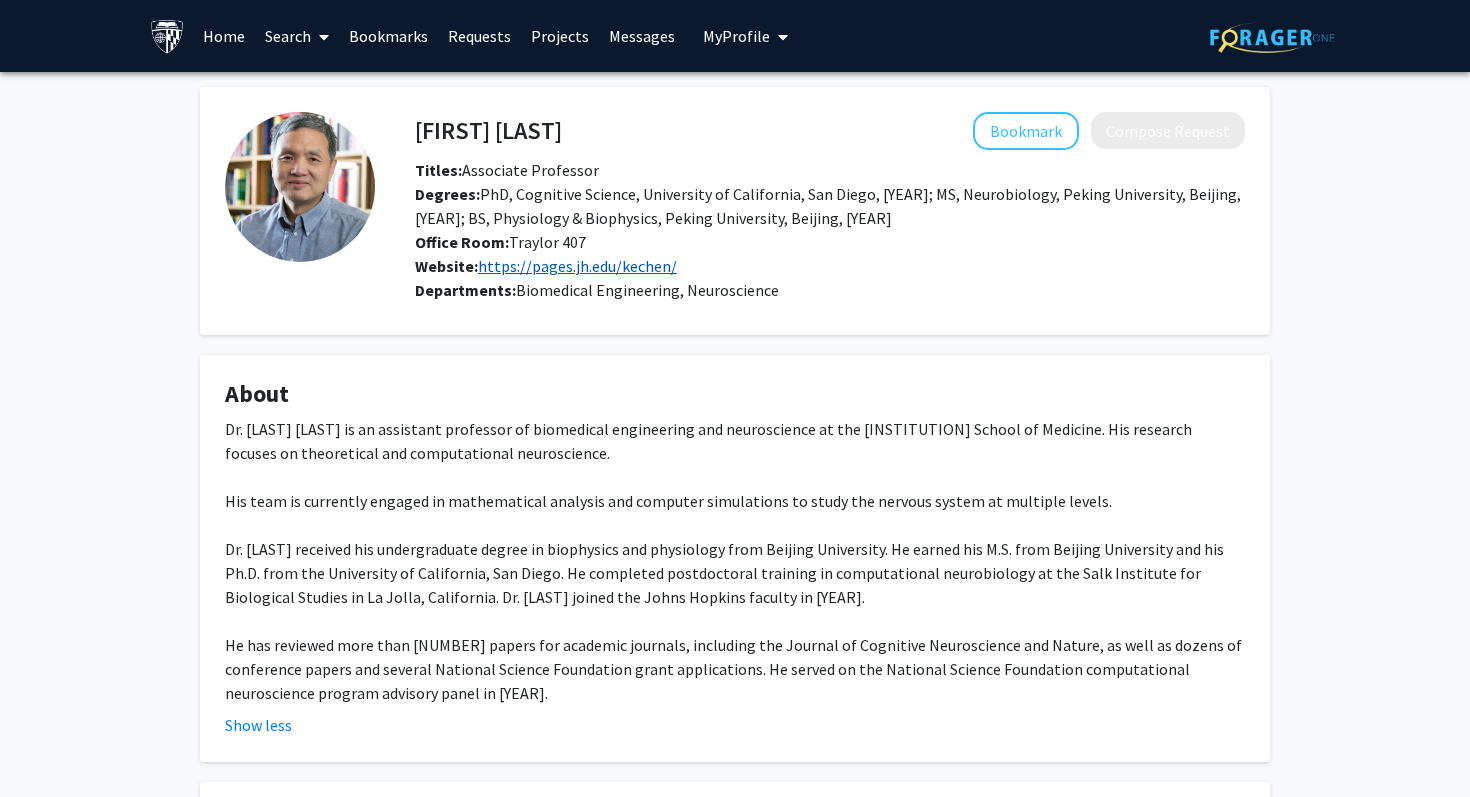 click on "https://pages.jh.edu/kechen/" 